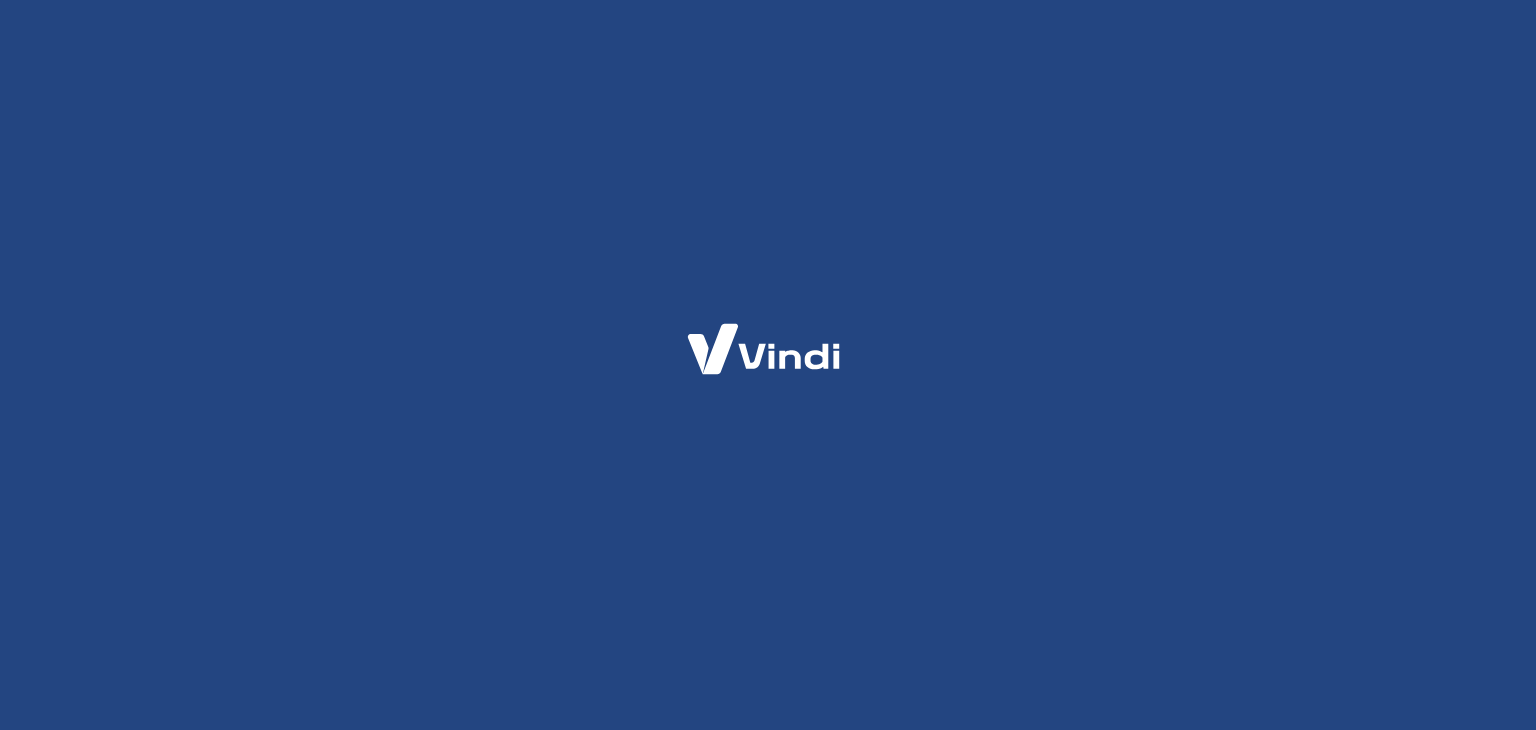 scroll, scrollTop: 0, scrollLeft: 0, axis: both 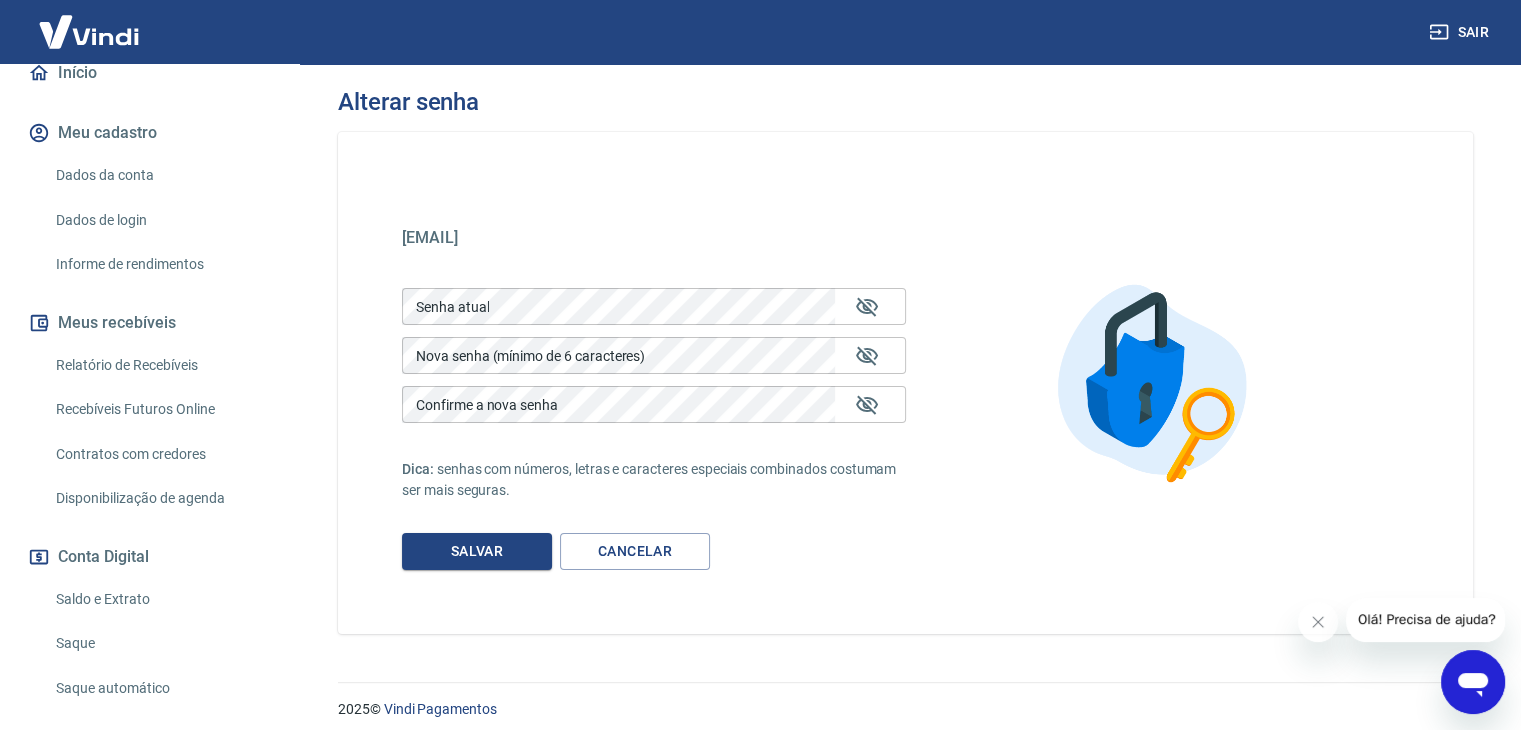 click on "Relatório de Recebíveis" at bounding box center (161, 365) 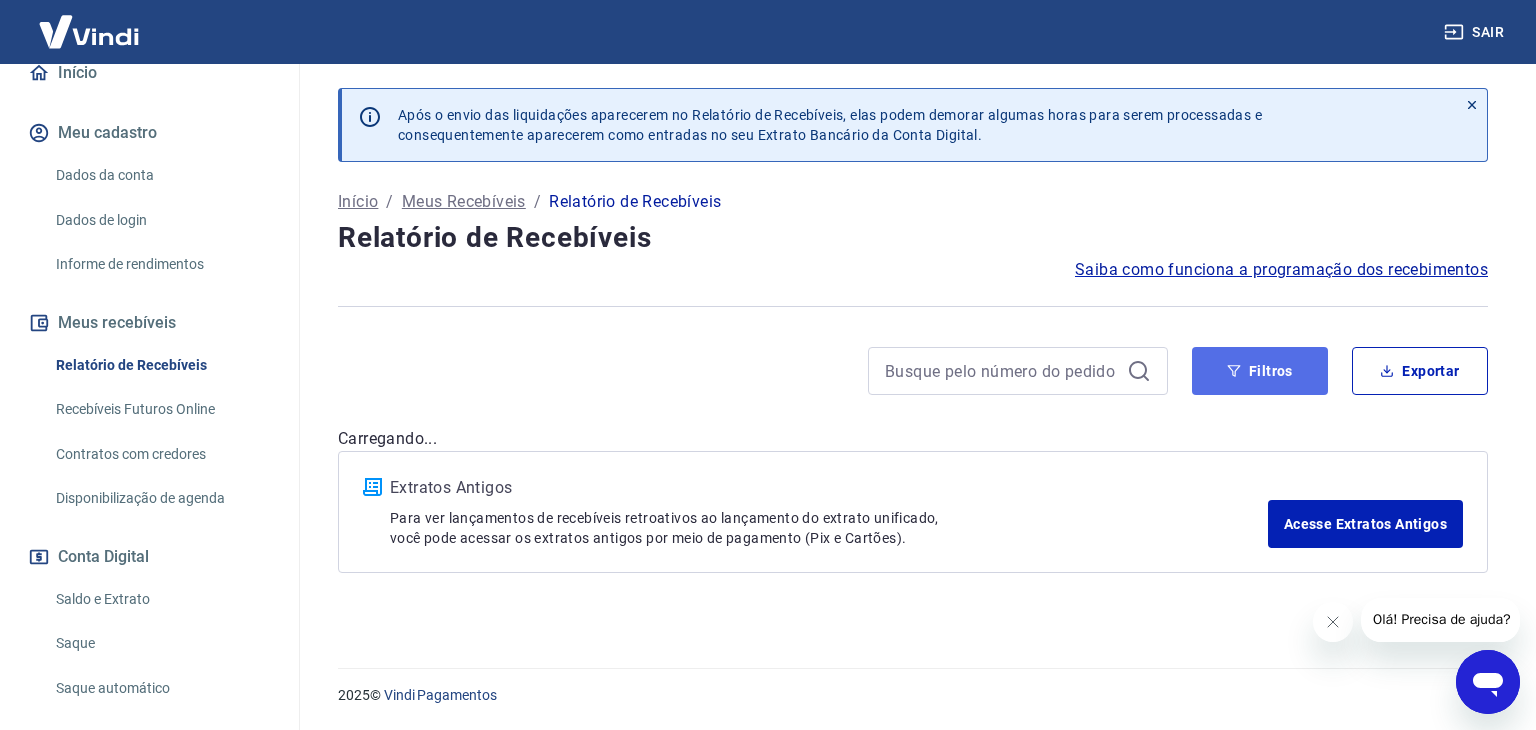 click on "Filtros" at bounding box center [1260, 371] 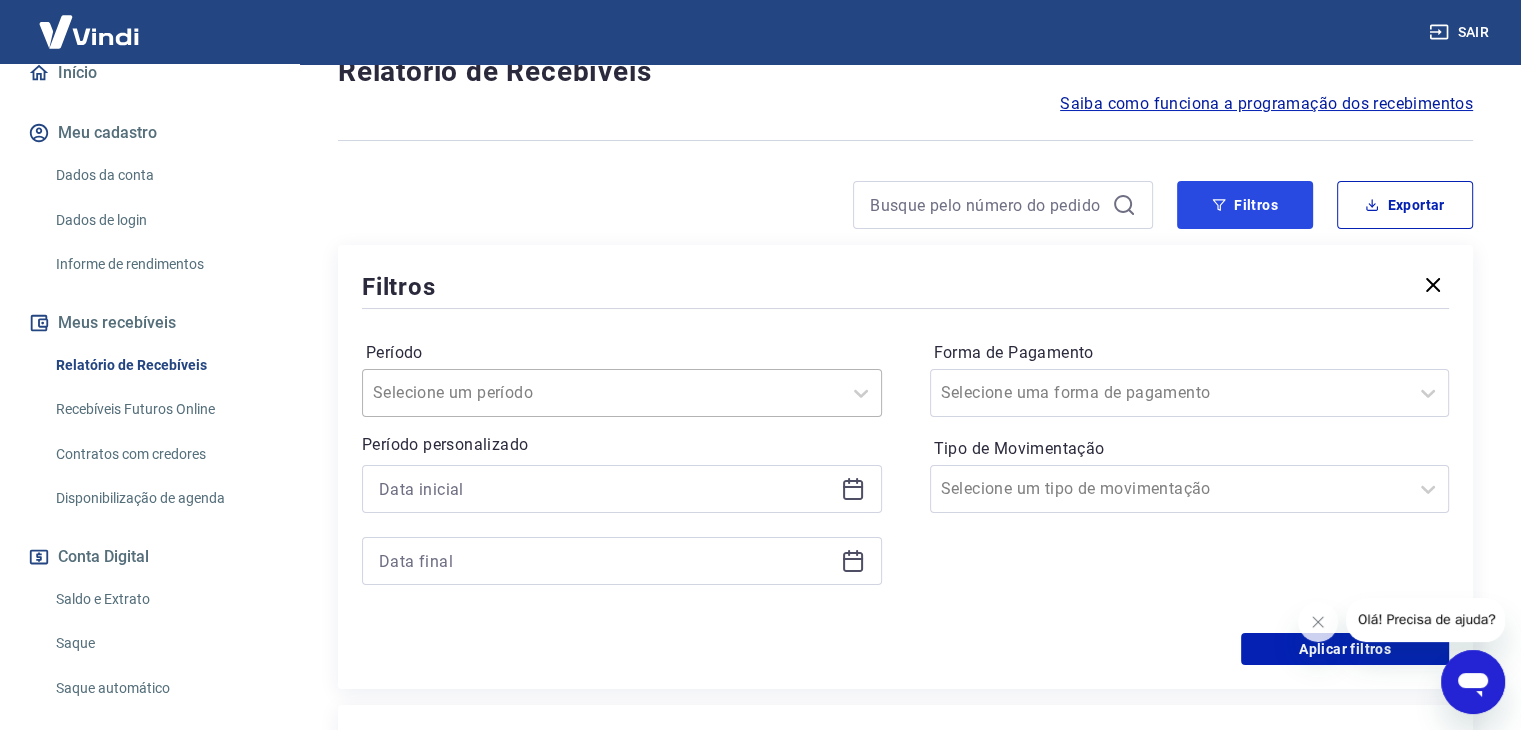 scroll, scrollTop: 200, scrollLeft: 0, axis: vertical 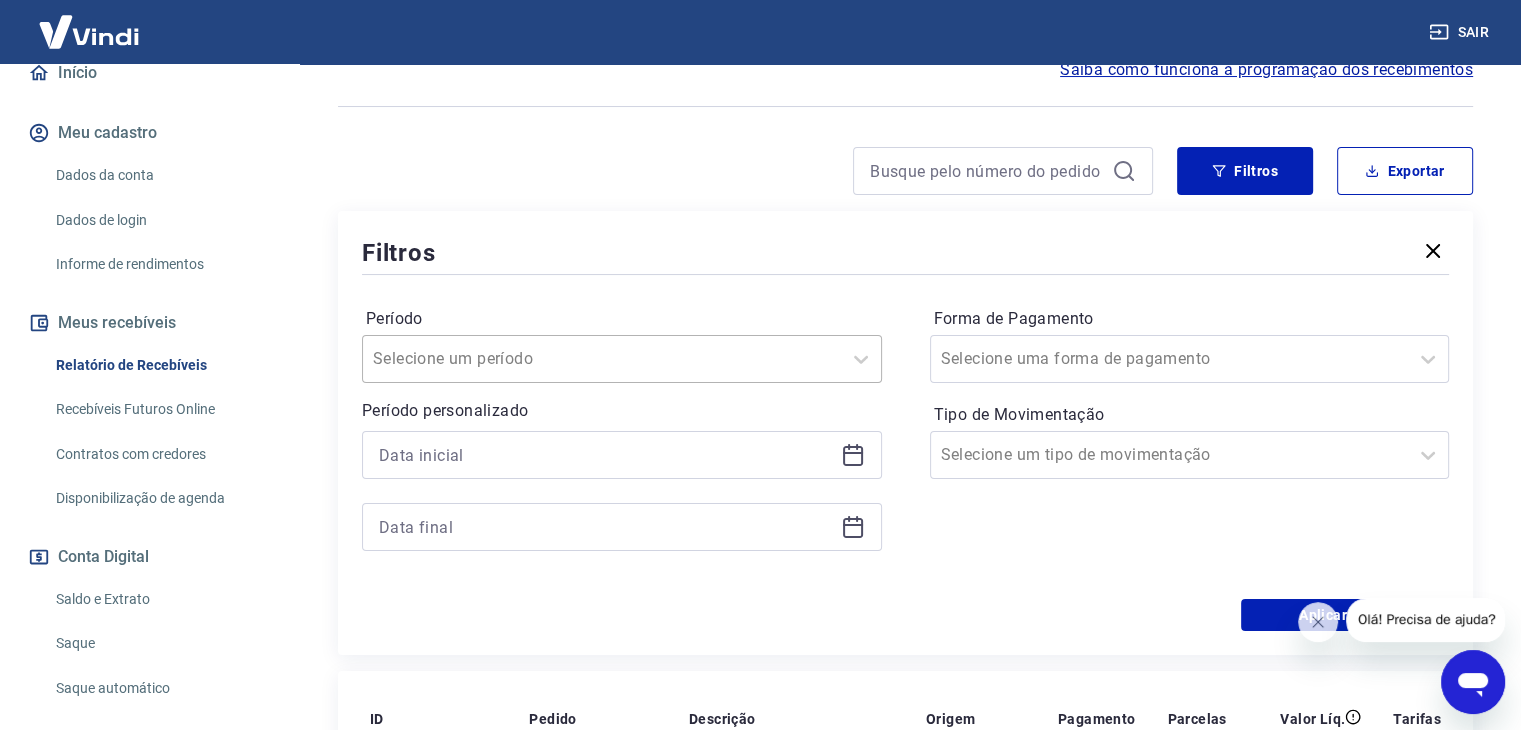 click on "Período" at bounding box center [474, 359] 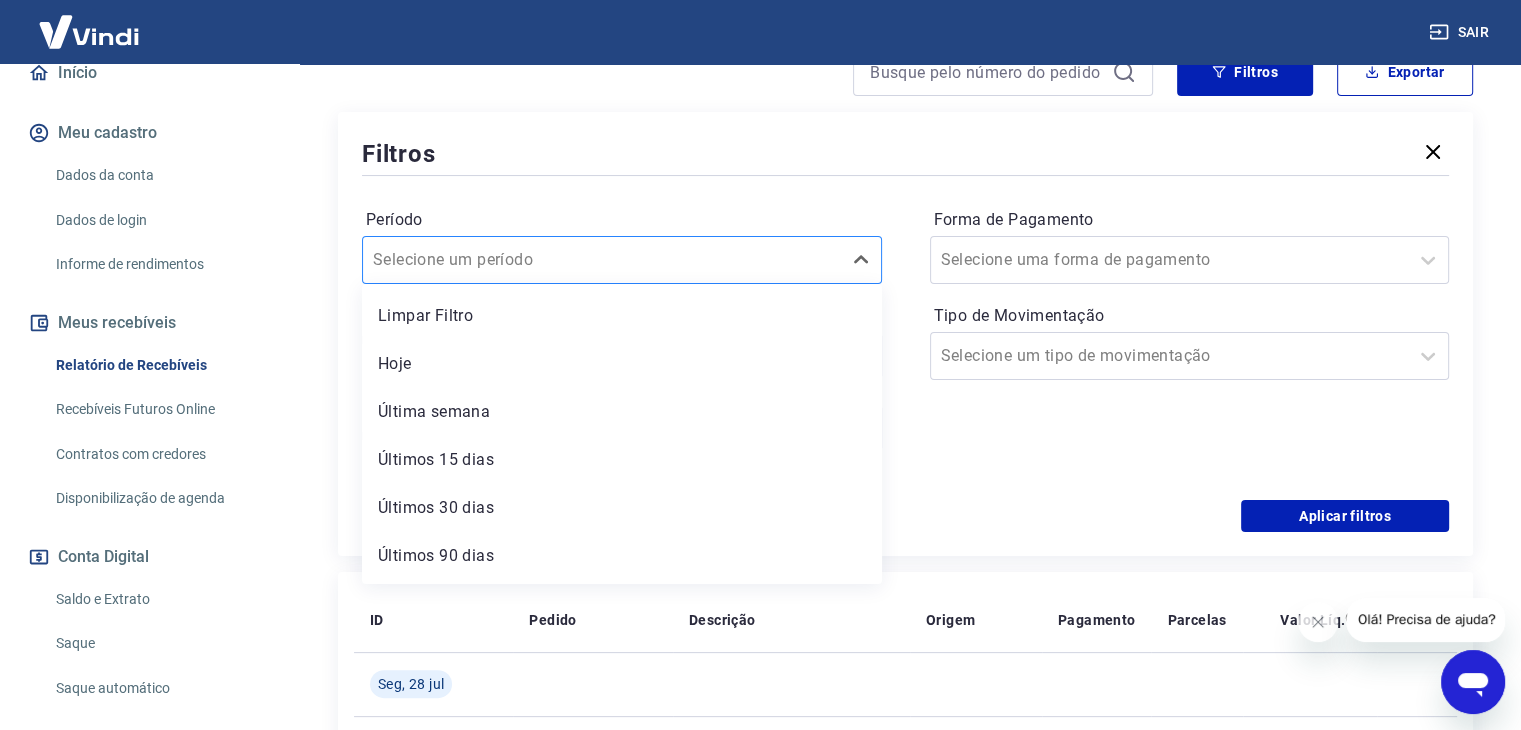 scroll, scrollTop: 300, scrollLeft: 0, axis: vertical 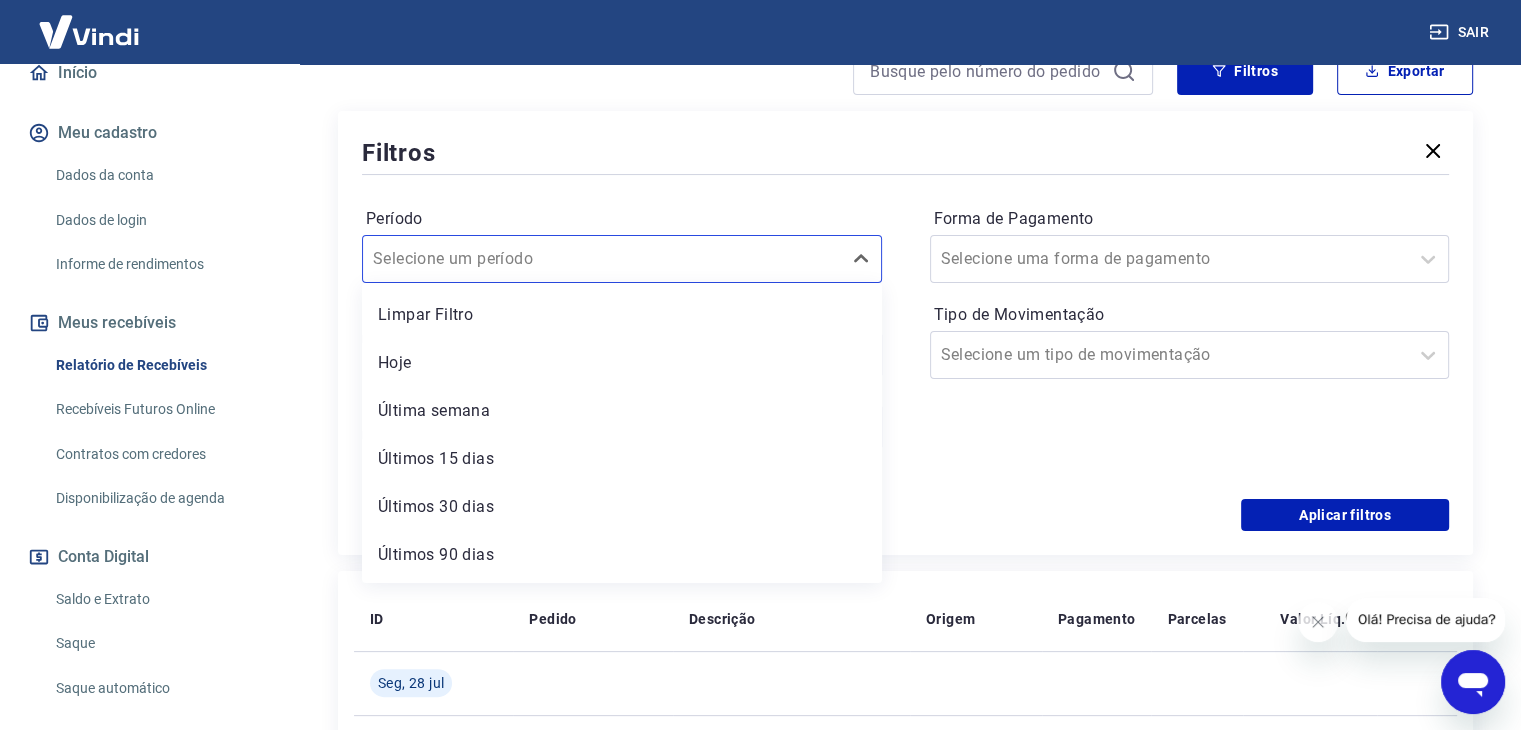 click on "Período option Limpar Filtro focused, 1 of 7. 7 results available. Use Up and Down to choose options, press Enter to select the currently focused option, press Escape to exit the menu, press Tab to select the option and exit the menu. Selecione um período Limpar Filtro Hoje Última semana Últimos 15 dias Últimos 30 dias Últimos 90 dias Últimos 6 meses" at bounding box center [622, 243] 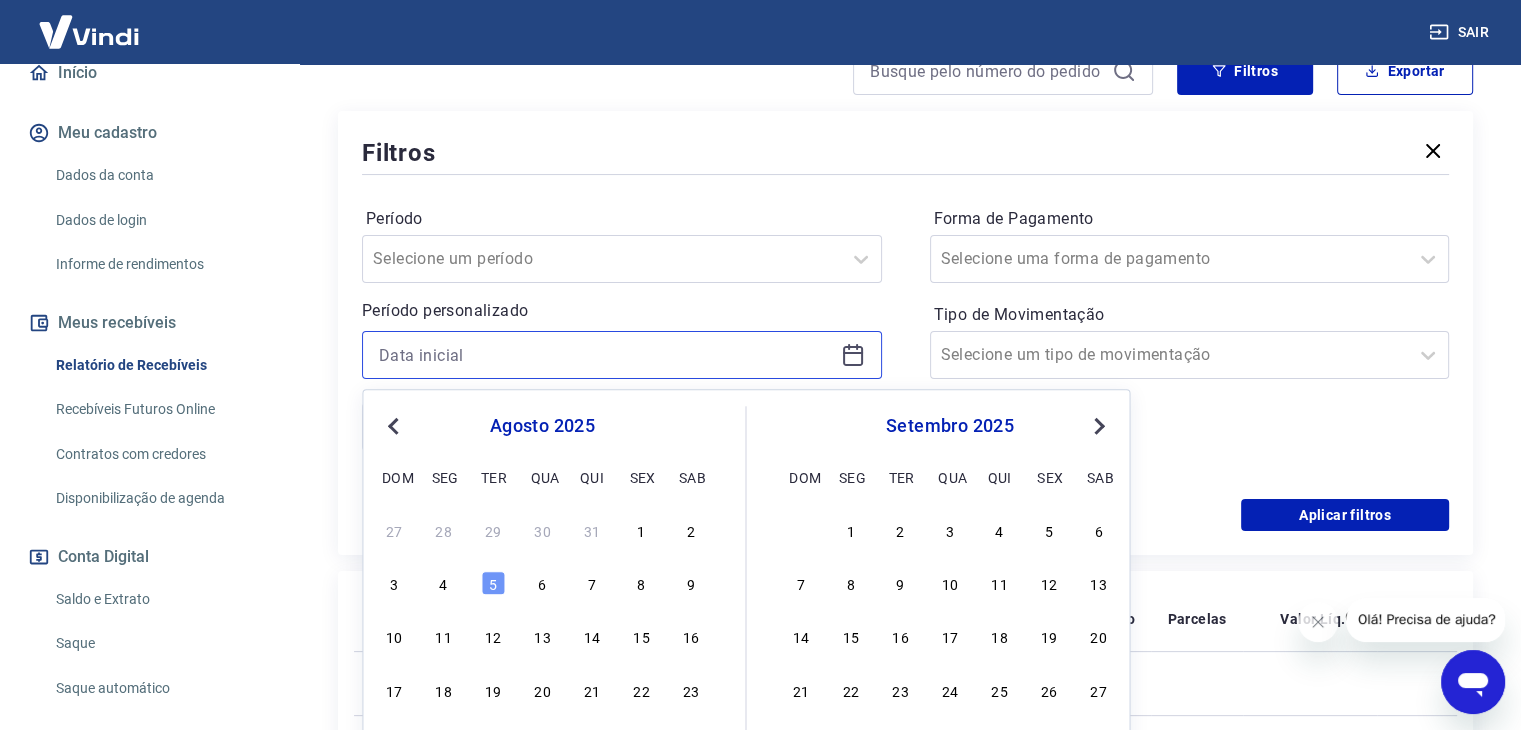 click at bounding box center [606, 355] 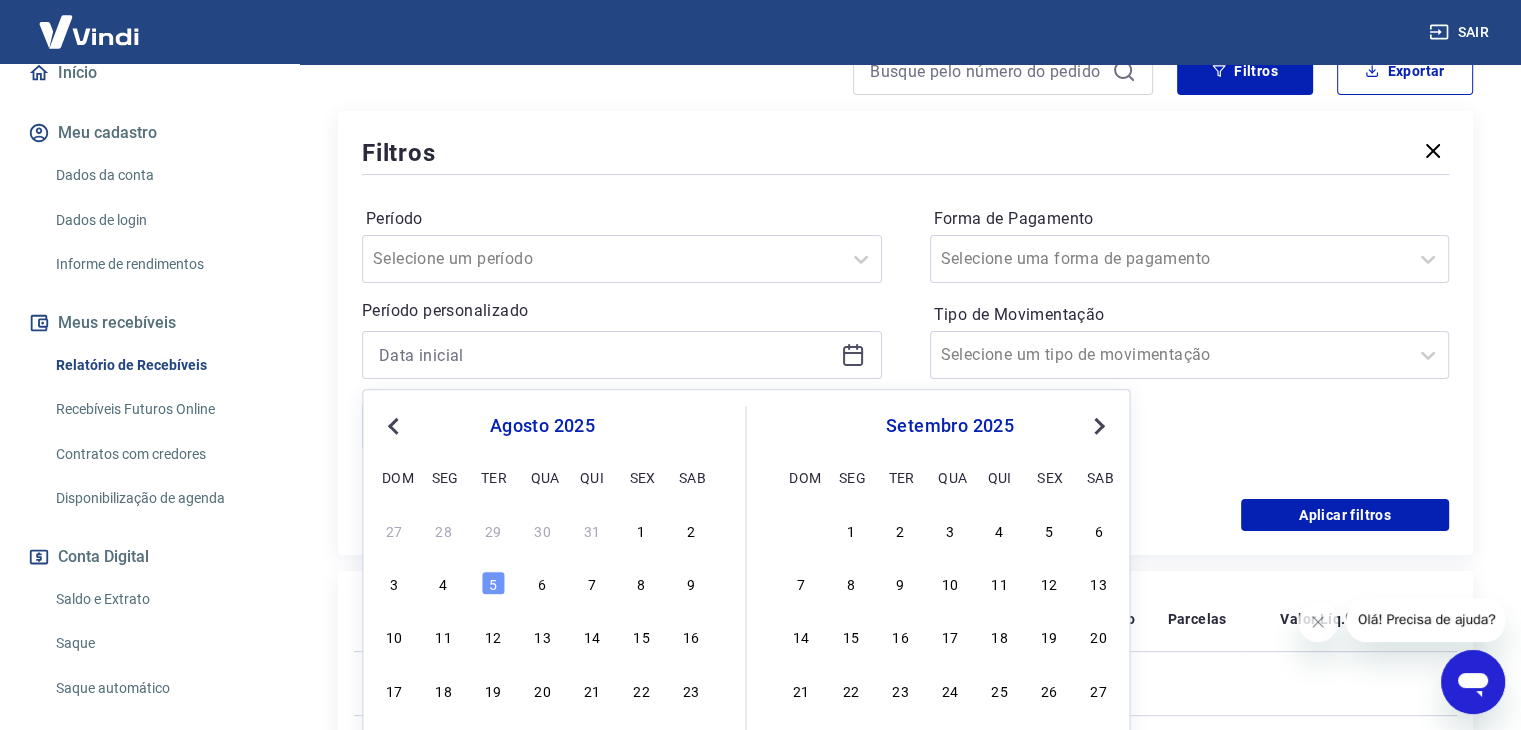 click on "Previous Month" at bounding box center [393, 426] 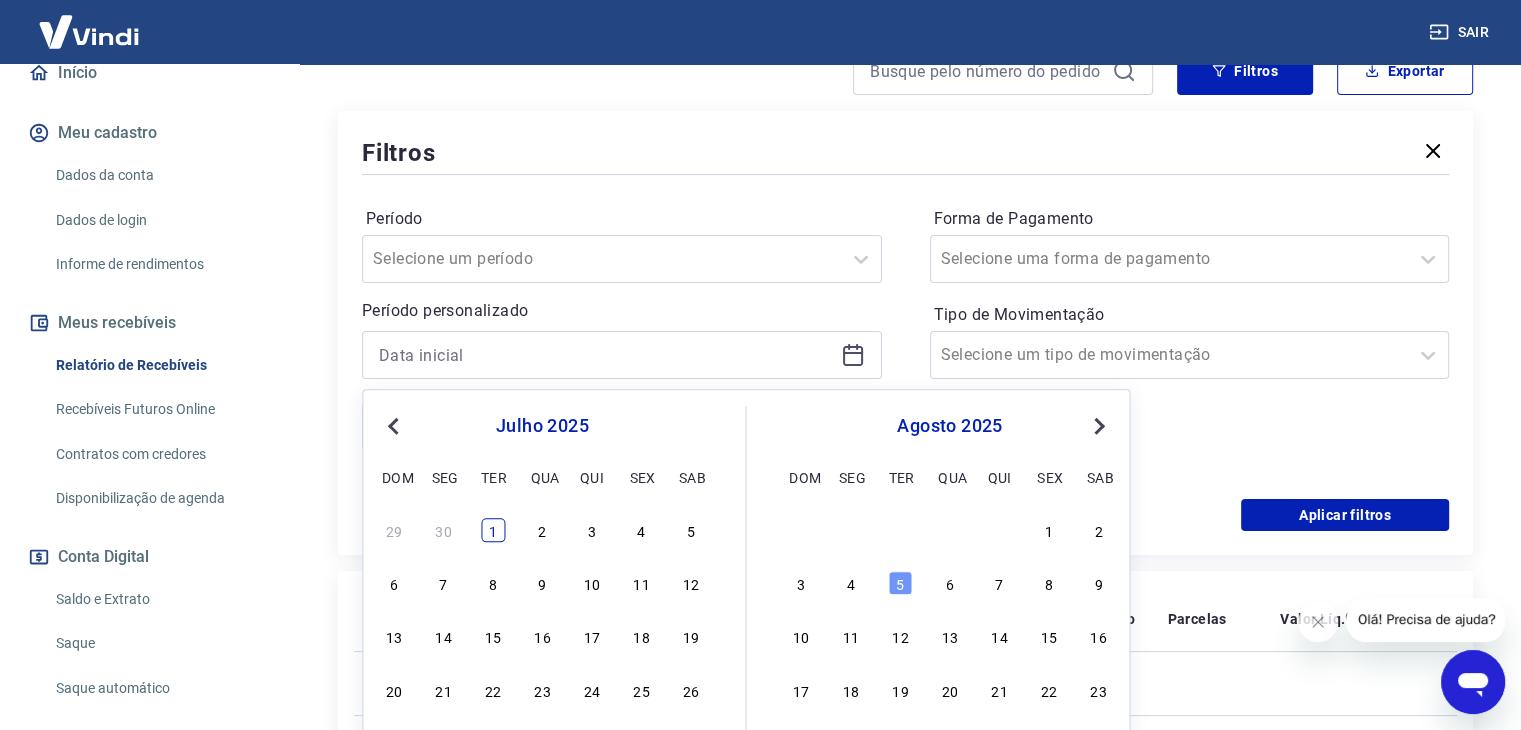 click on "1" at bounding box center [493, 530] 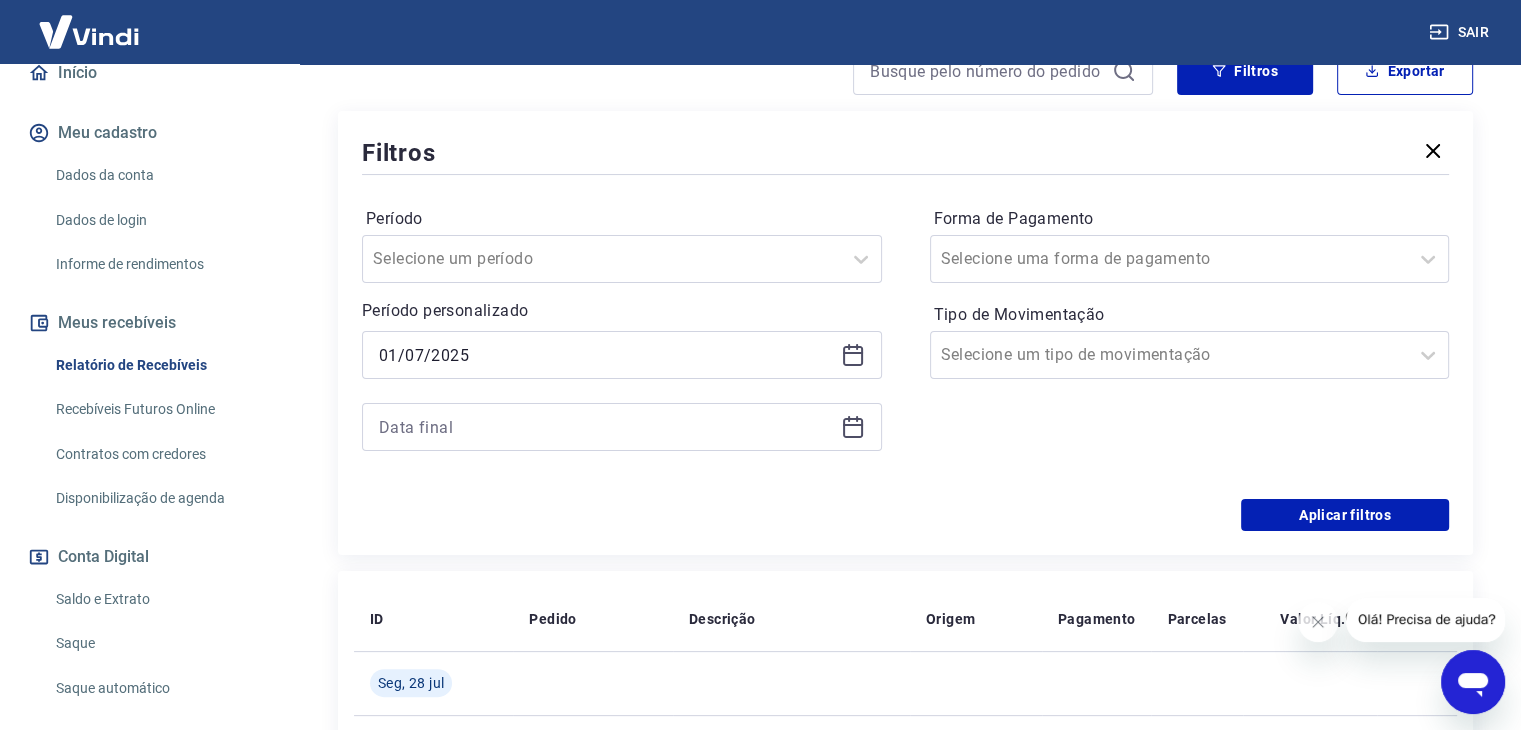 click 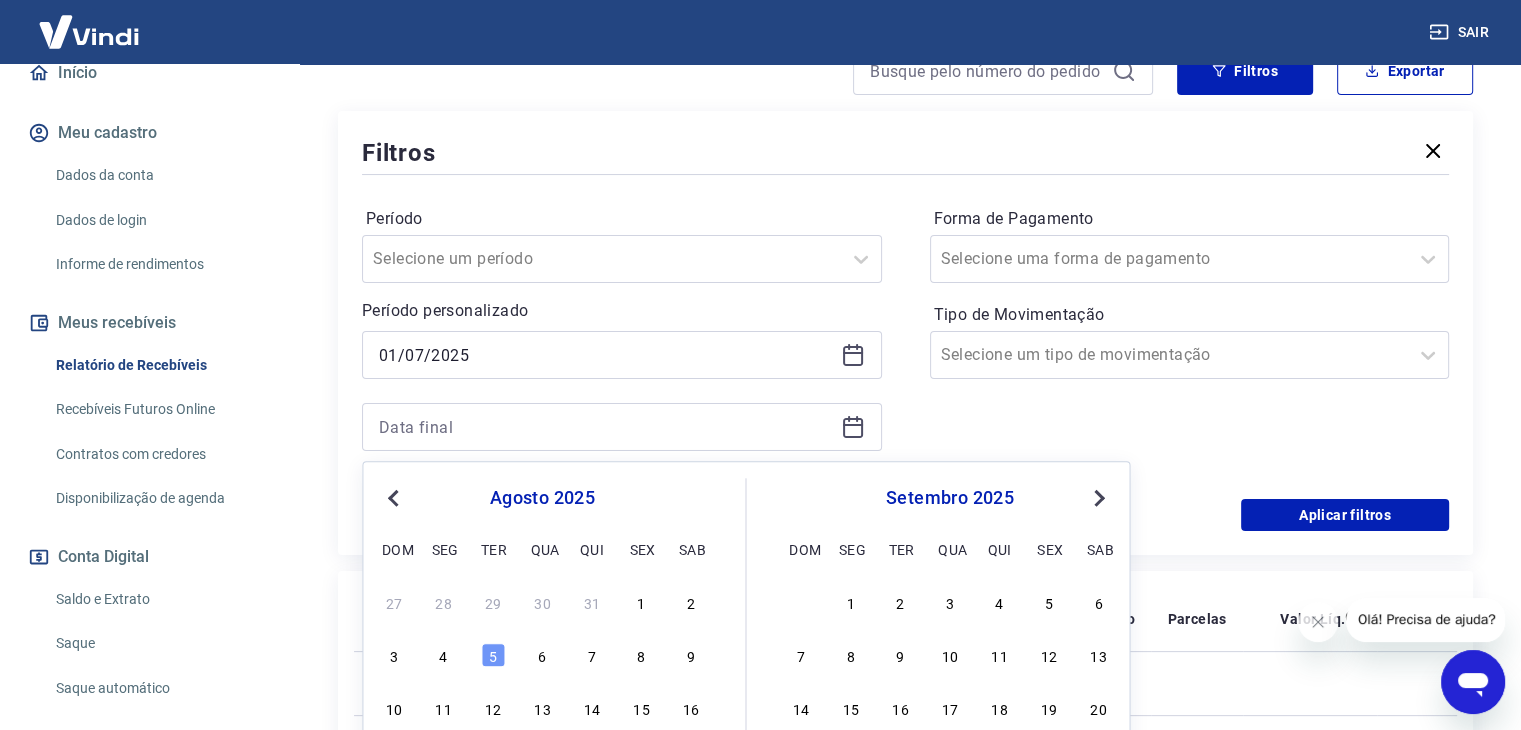 click on "Previous Month" at bounding box center (395, 497) 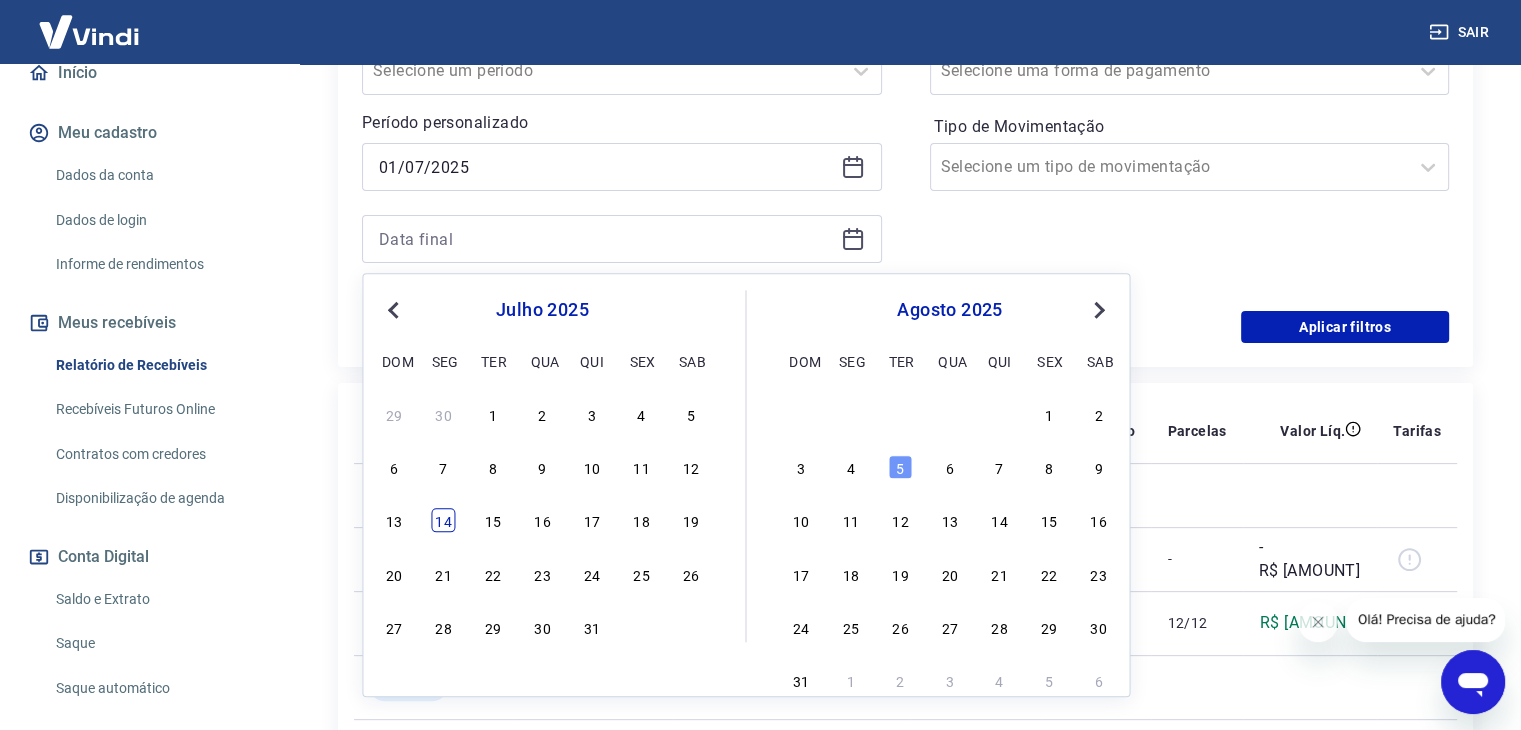 scroll, scrollTop: 500, scrollLeft: 0, axis: vertical 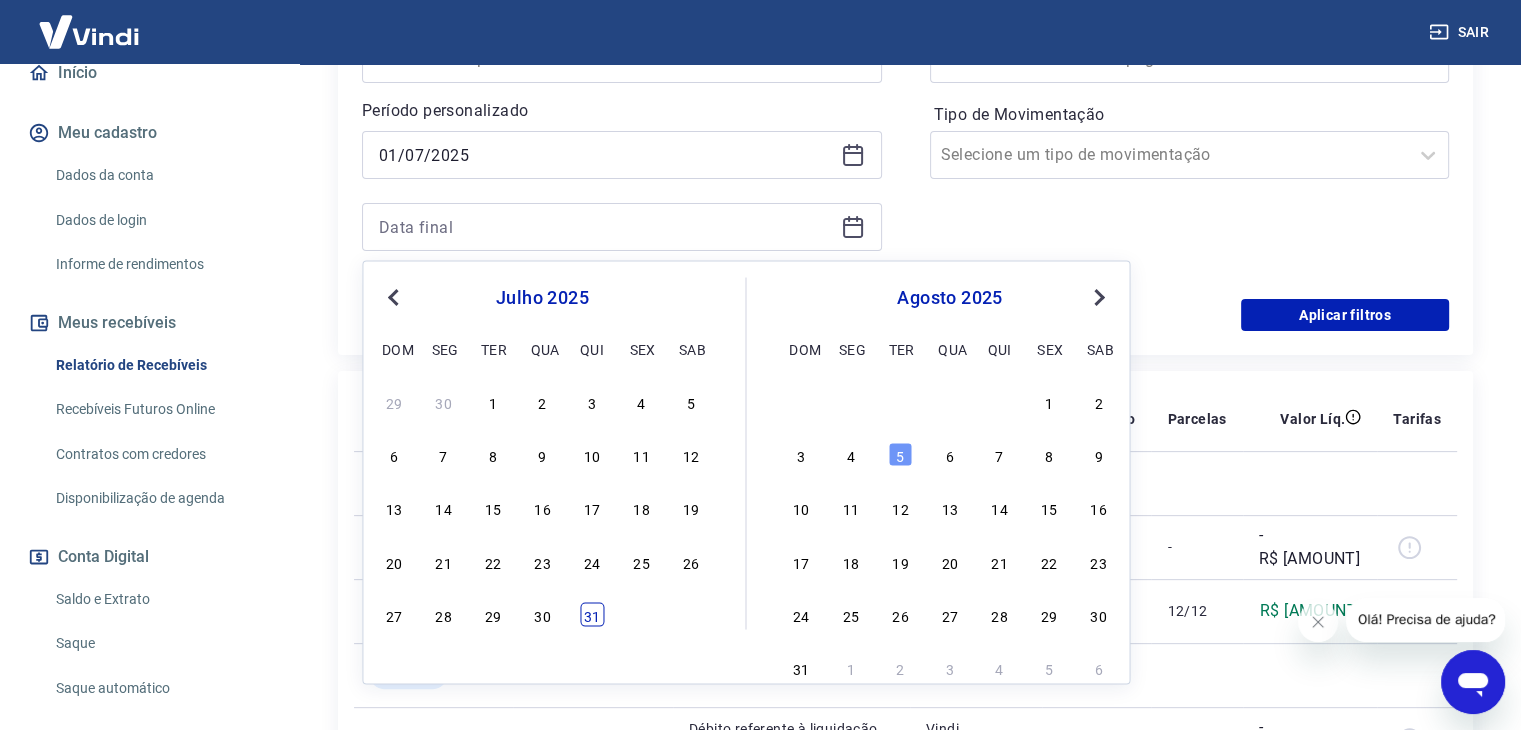 click on "31" at bounding box center [592, 614] 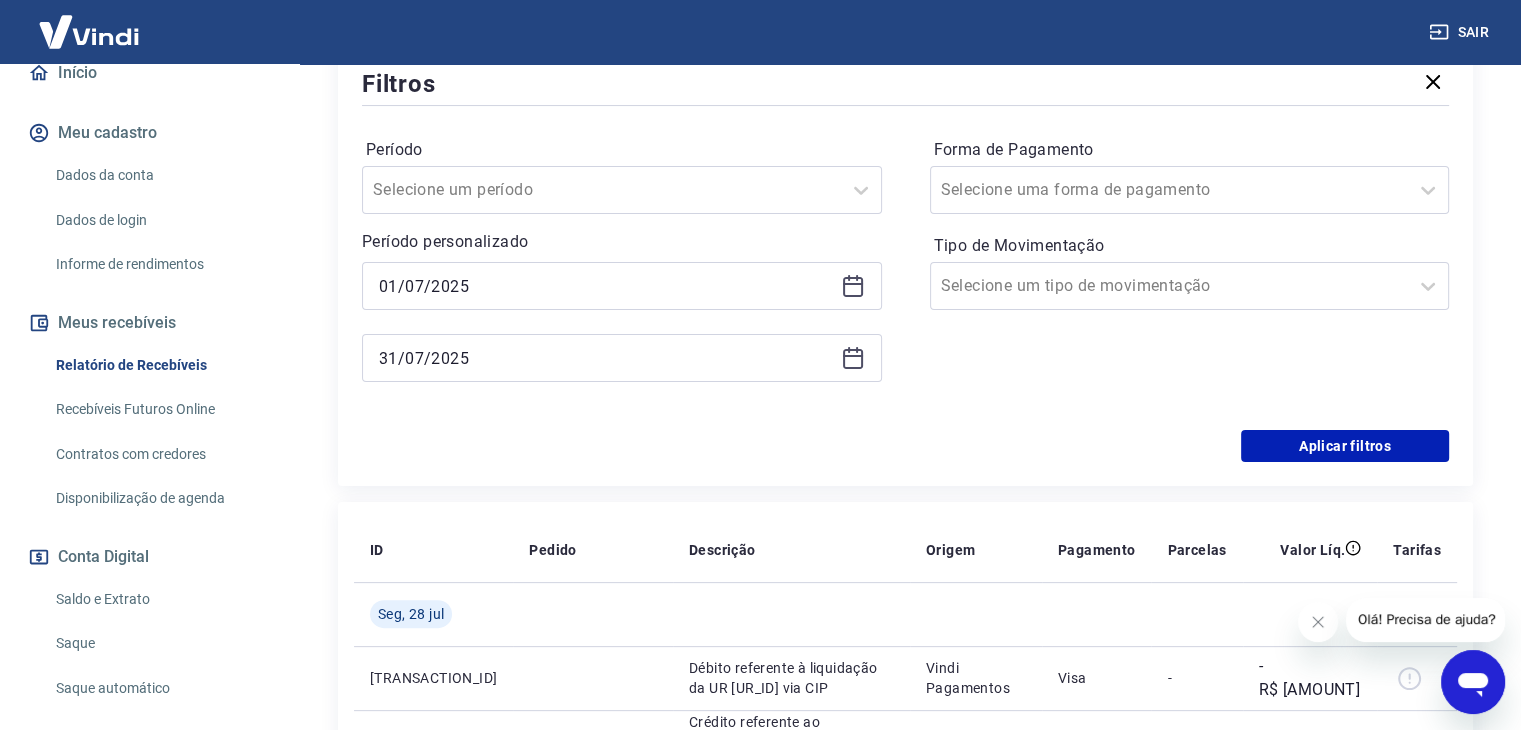 scroll, scrollTop: 400, scrollLeft: 0, axis: vertical 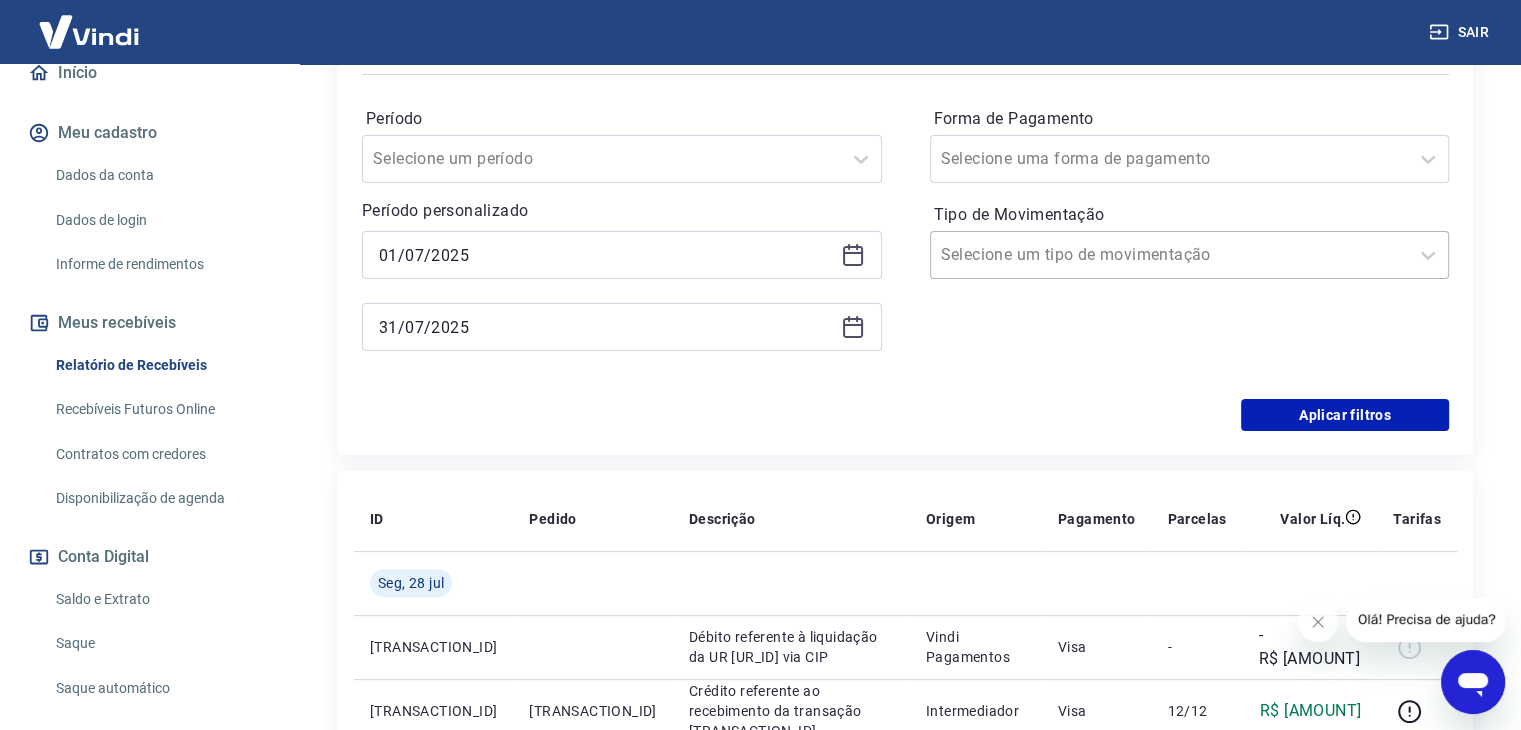 click at bounding box center [1170, 255] 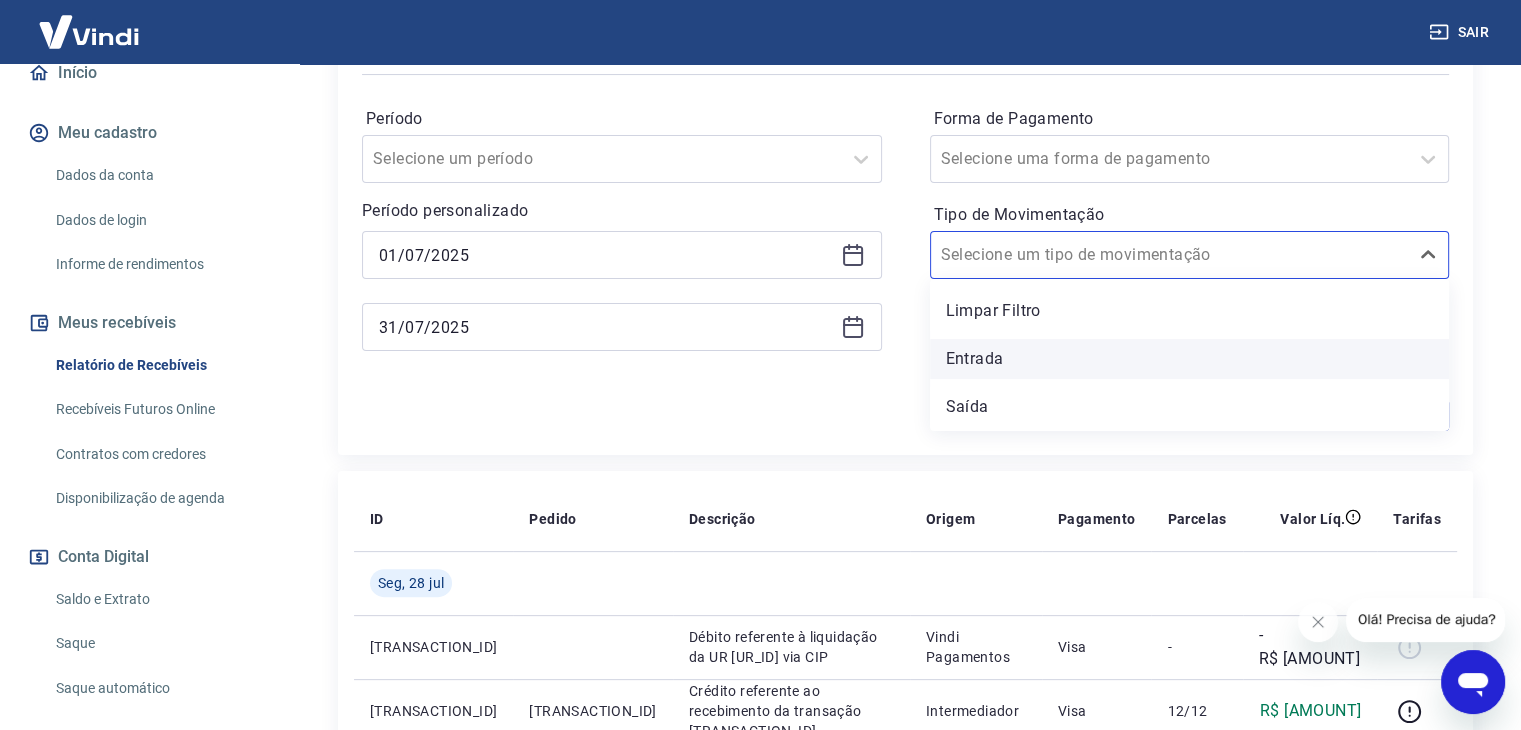 click on "Entrada" at bounding box center [1190, 359] 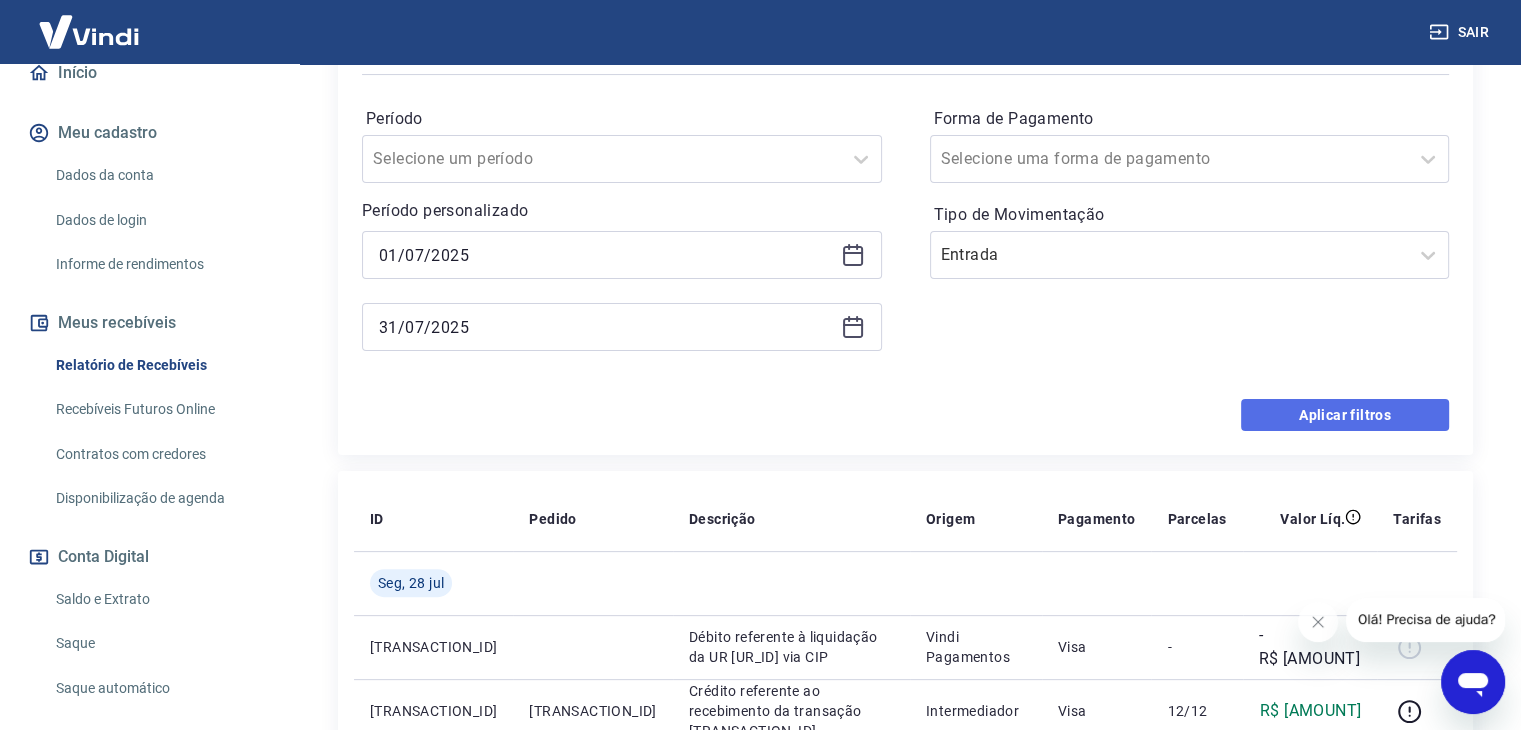 click on "Aplicar filtros" at bounding box center (1345, 415) 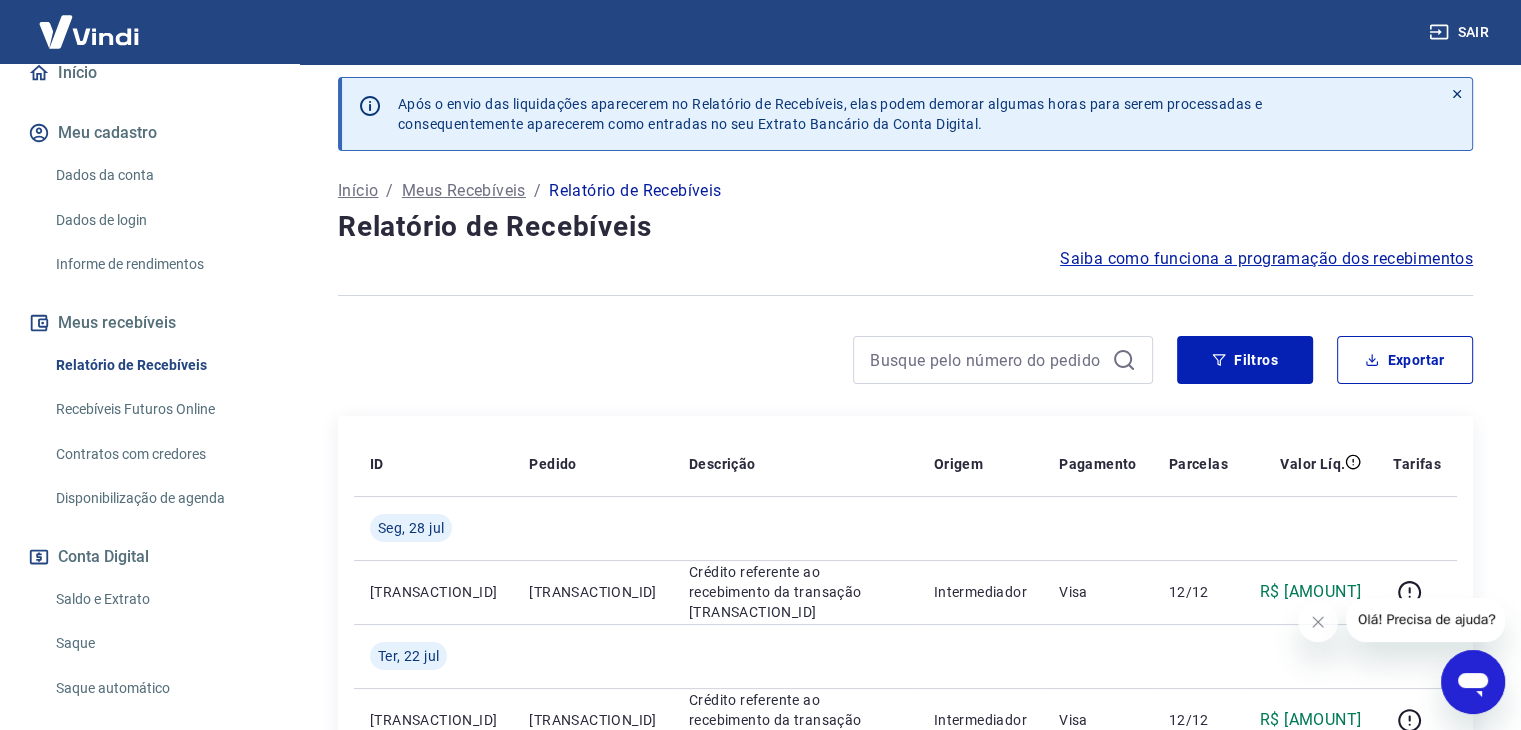 scroll, scrollTop: 0, scrollLeft: 0, axis: both 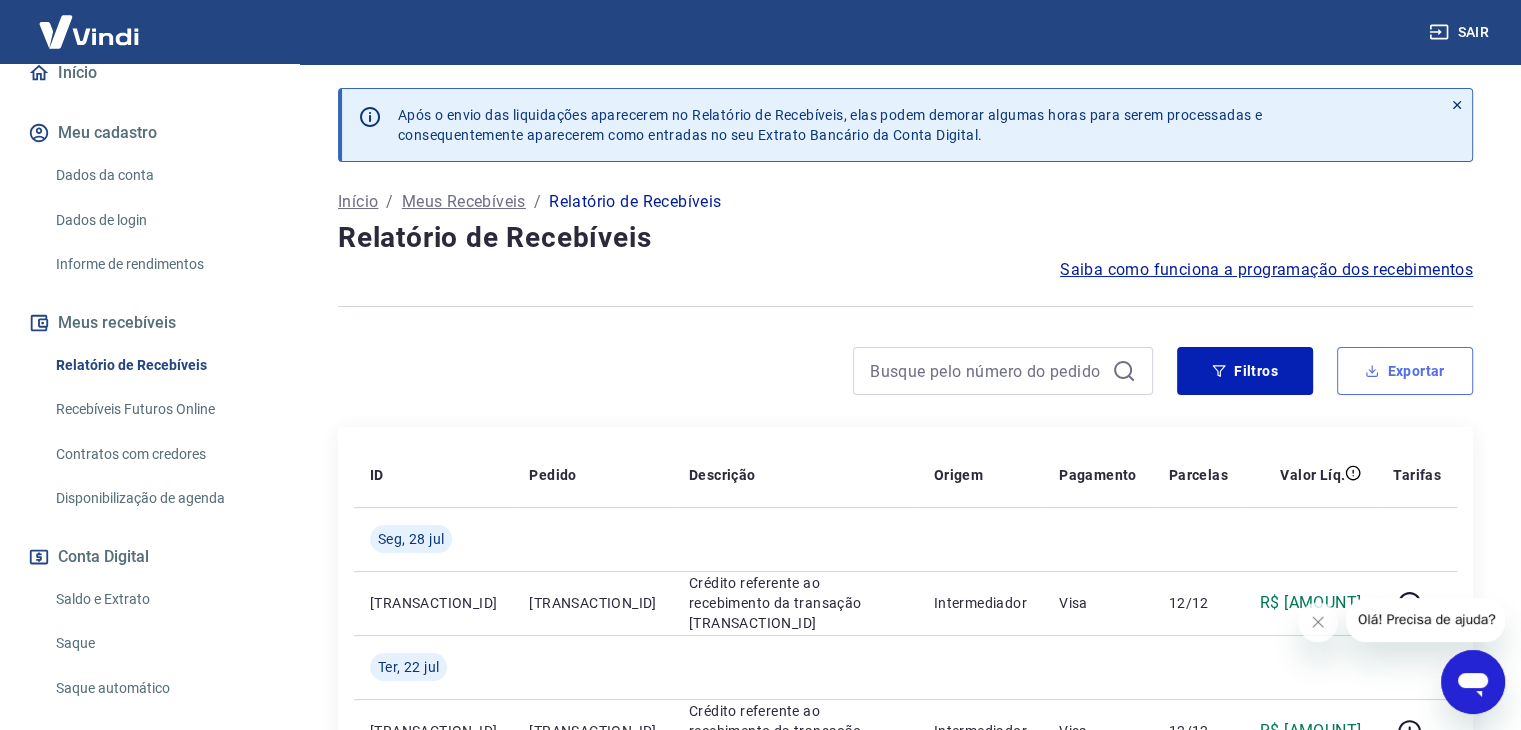 click on "Exportar" at bounding box center [1405, 371] 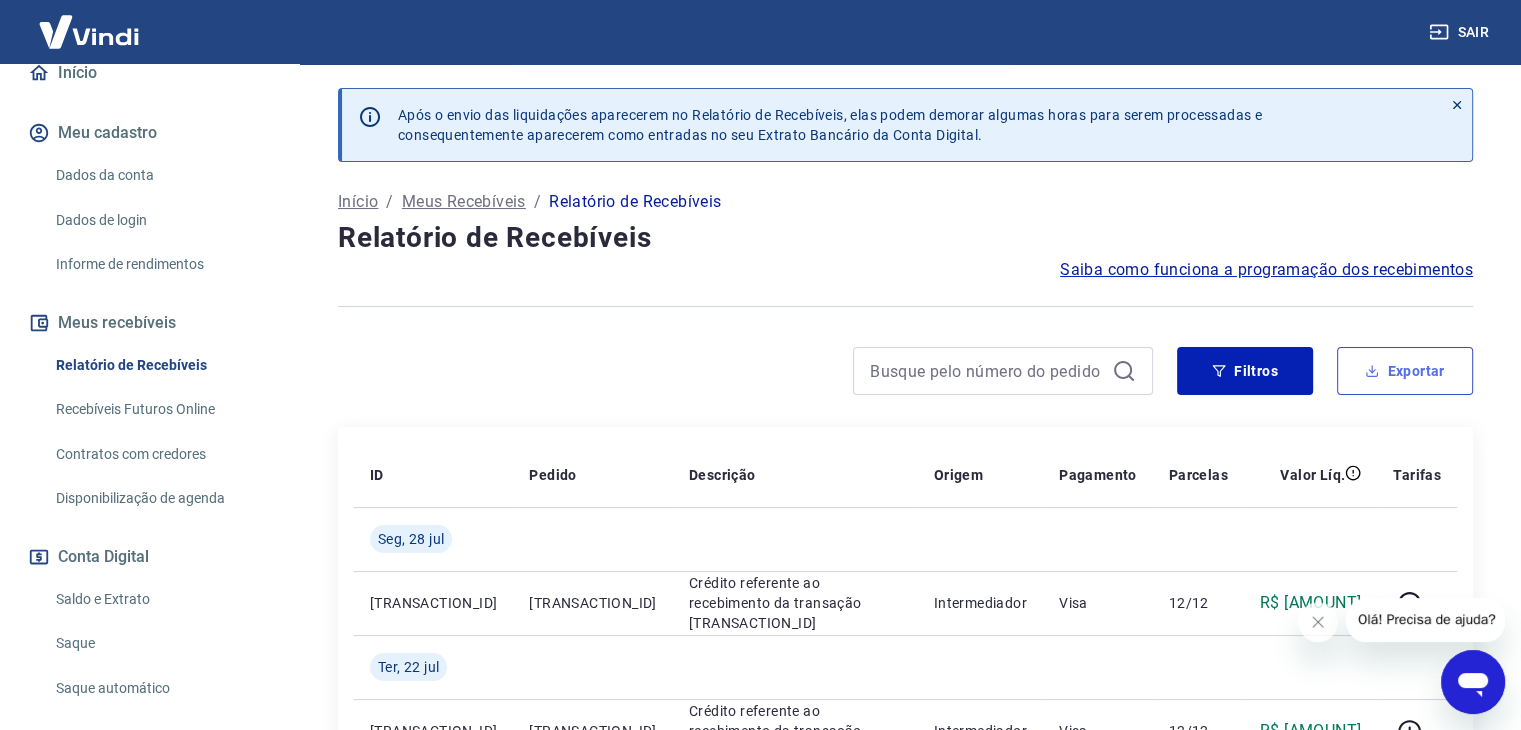 type on "01/07/2025" 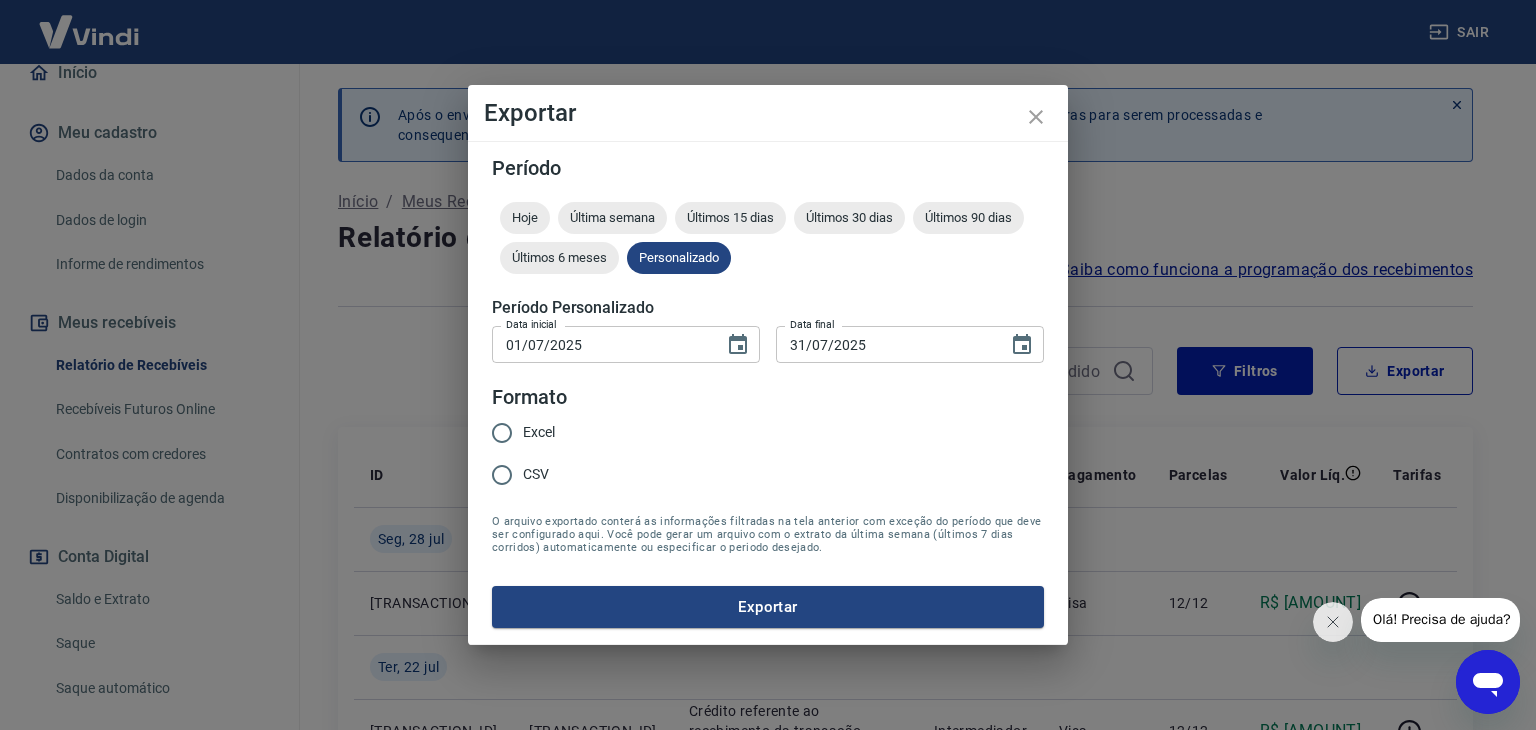 click on "Excel" at bounding box center (539, 432) 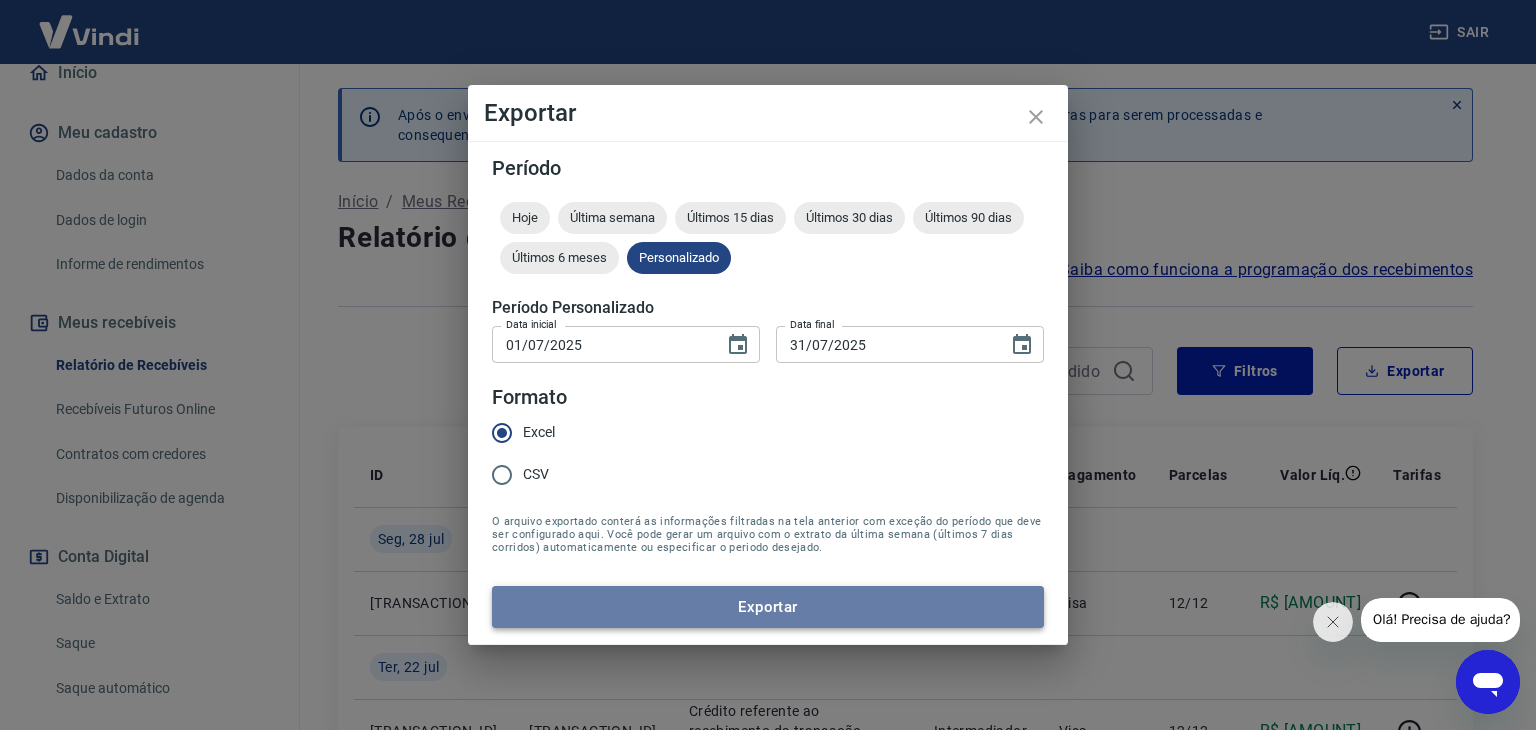 click on "Exportar" at bounding box center [768, 607] 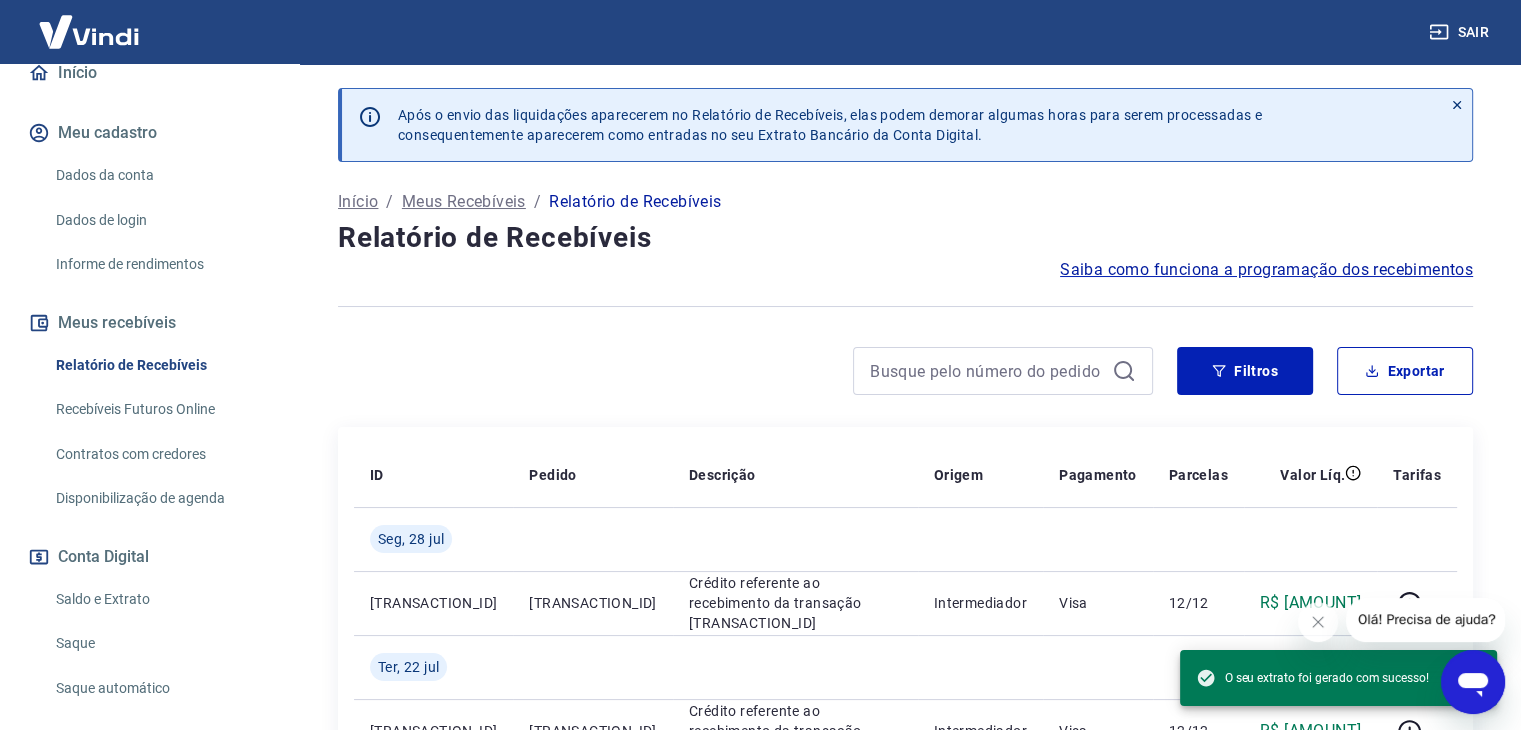 click on "Após o envio das liquidações aparecerem no Relatório de Recebíveis, elas podem demorar algumas horas para serem processadas e consequentemente aparecerem como entradas no seu Extrato Bancário da Conta Digital. Início / Meus Recebíveis / Relatório de Recebíveis Relatório de Recebíveis Saiba como funciona a programação dos recebimentos Saiba como funciona a programação dos recebimentos Filtros Exportar ID Pedido Descrição Origem Pagamento Parcelas Valor Líq. Tarifas Seg, 28 jul [TRANSACTION_ID] [TRANSACTION_ID] Crédito referente ao recebimento da transação [TRANSACTION_ID] Intermediador Visa 12/12 R$ [AMOUNT] Ter, 22 jul [TRANSACTION_ID] [TRANSACTION_ID] Crédito referente ao recebimento da transação [TRANSACTION_ID] Intermediador Visa 12/12 R$ [AMOUNT] Seg, 21 jul [TRANSACTION_ID] [TRANSACTION_ID] Crédito referente ao recebimento da transação [TRANSACTION_ID] Intermediador Visa 12/12 R$ [AMOUNT] Qua, 16 jul [TRANSACTION_ID] [TRANSACTION_ID] Crédito referente ao recebimento da transação [TRANSACTION_ID] Intermediador Mastercard 9/12 R$ [AMOUNT] Ter, 15 jul 9/12" at bounding box center (905, 855) 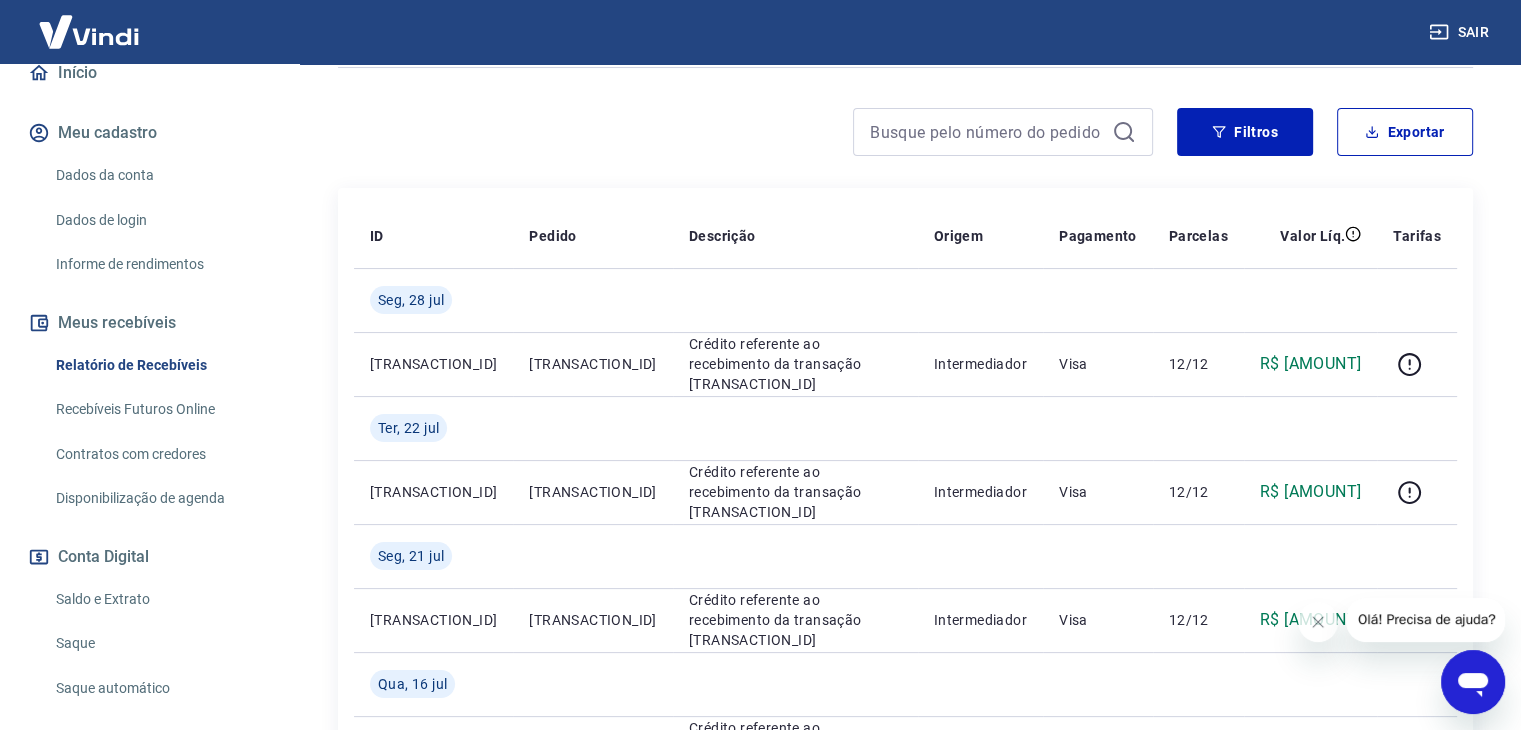 scroll, scrollTop: 300, scrollLeft: 0, axis: vertical 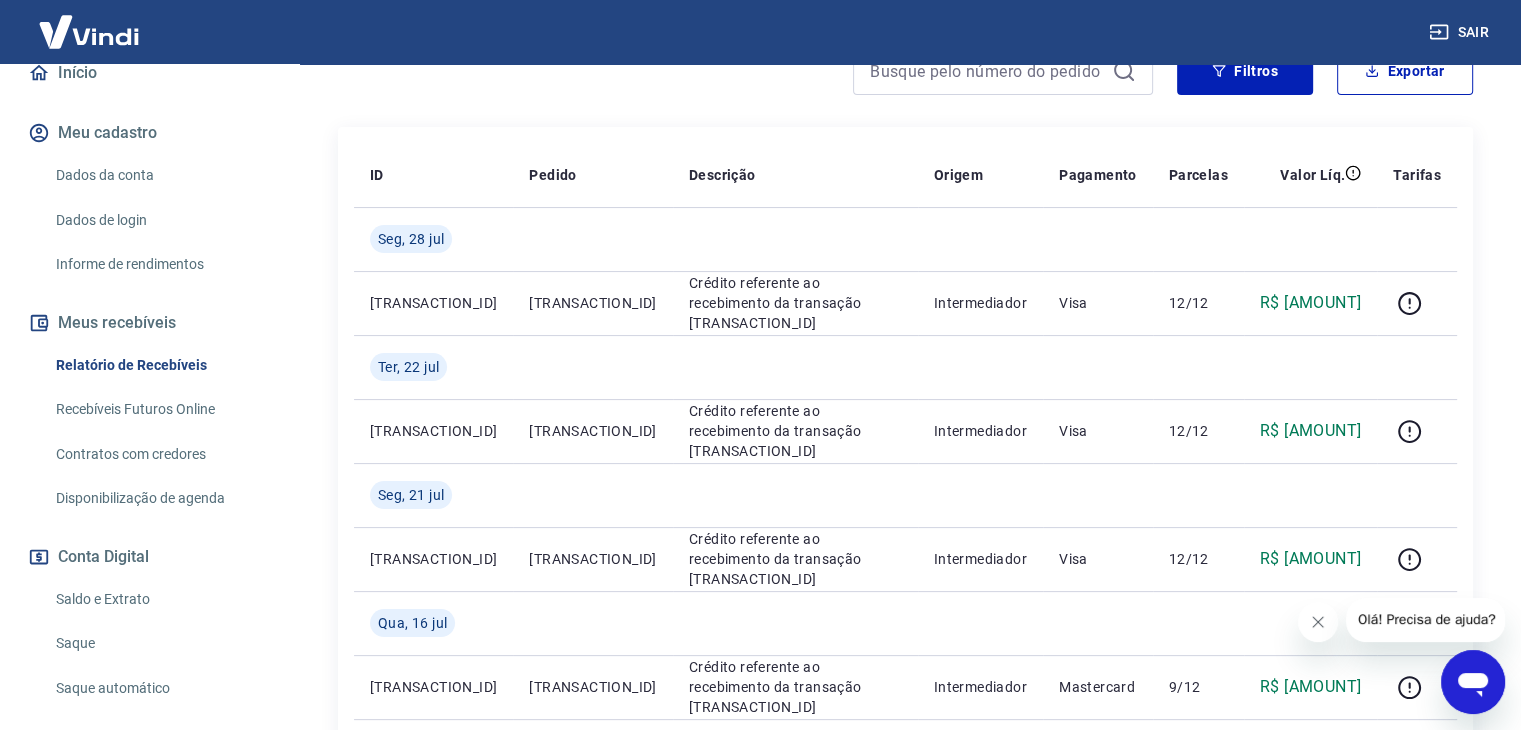 click 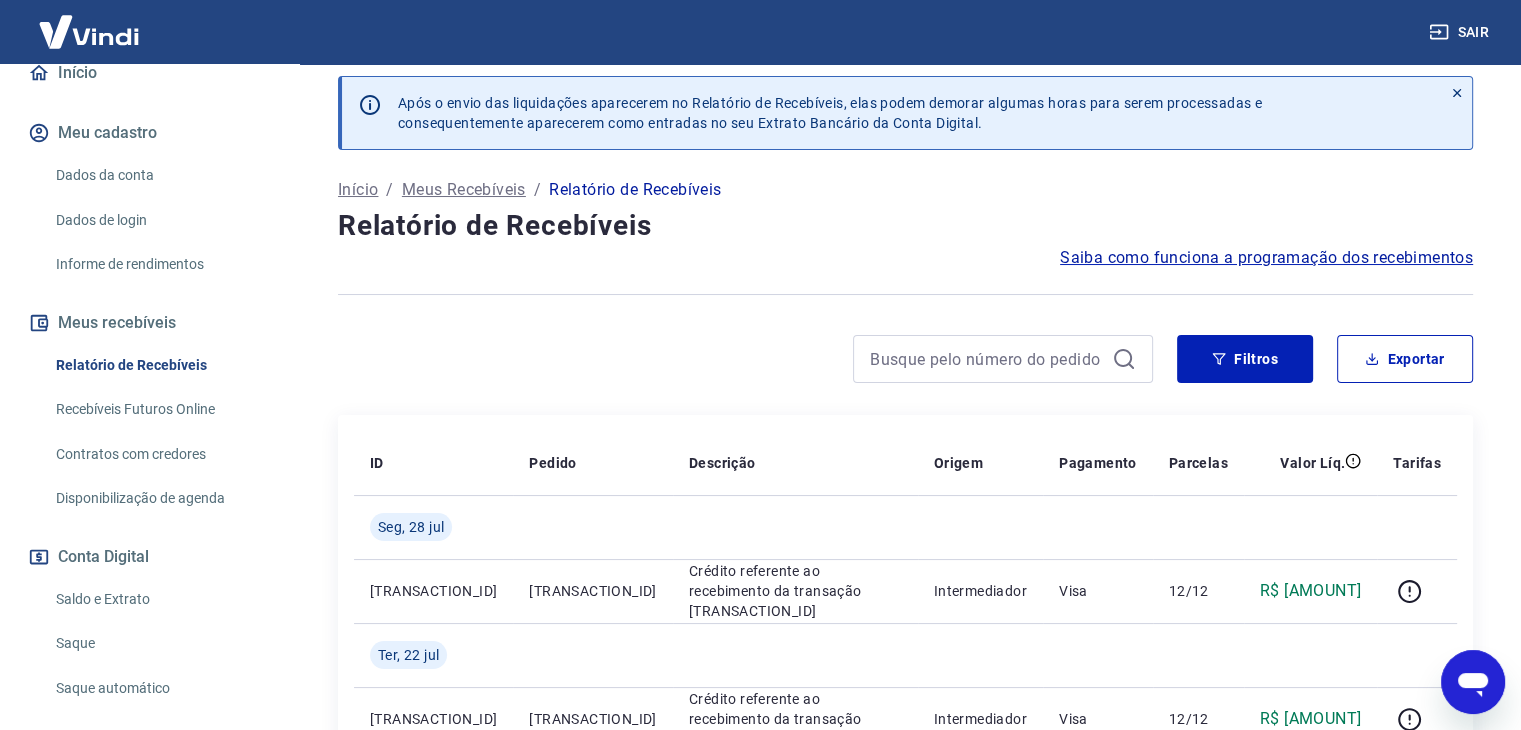 scroll, scrollTop: 0, scrollLeft: 0, axis: both 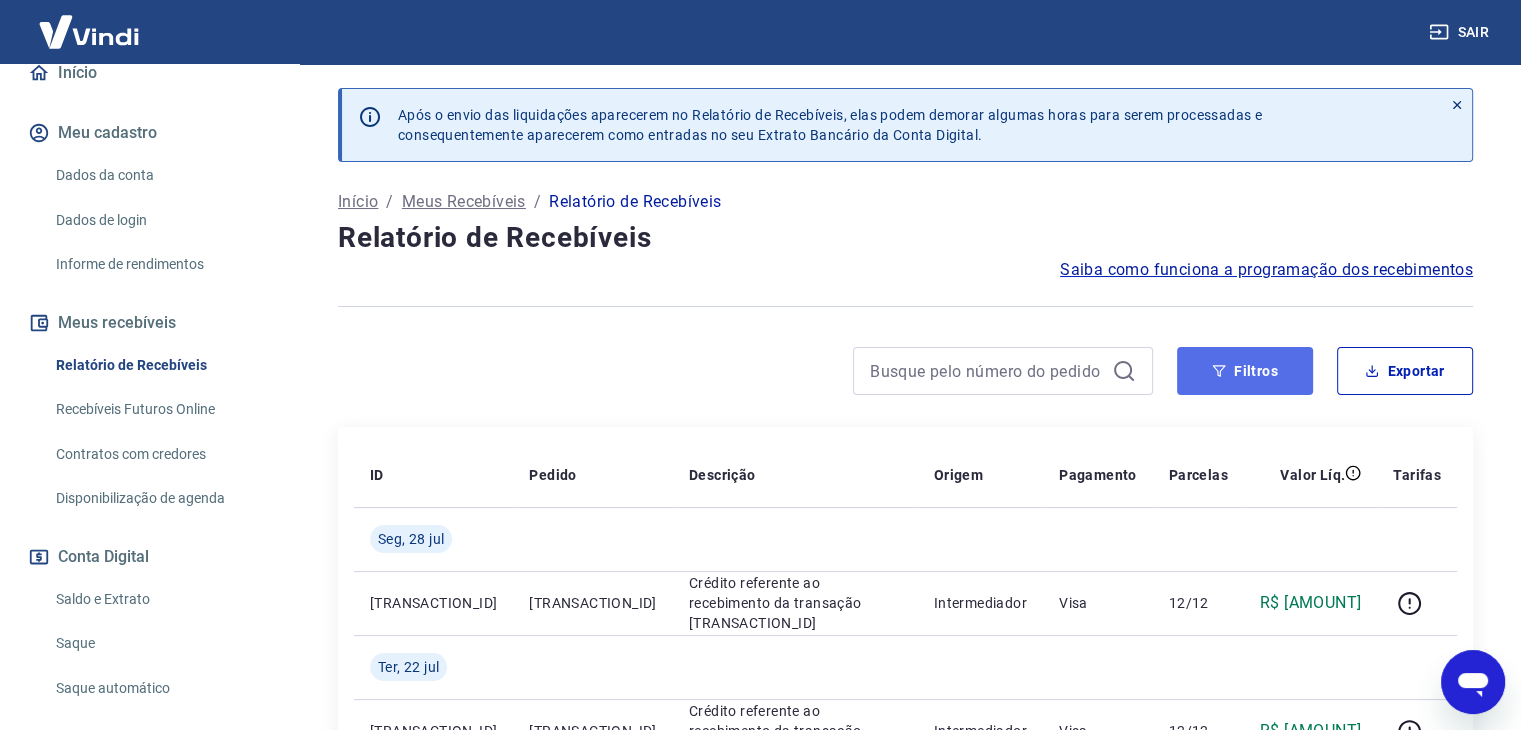 click on "Filtros" at bounding box center [1245, 371] 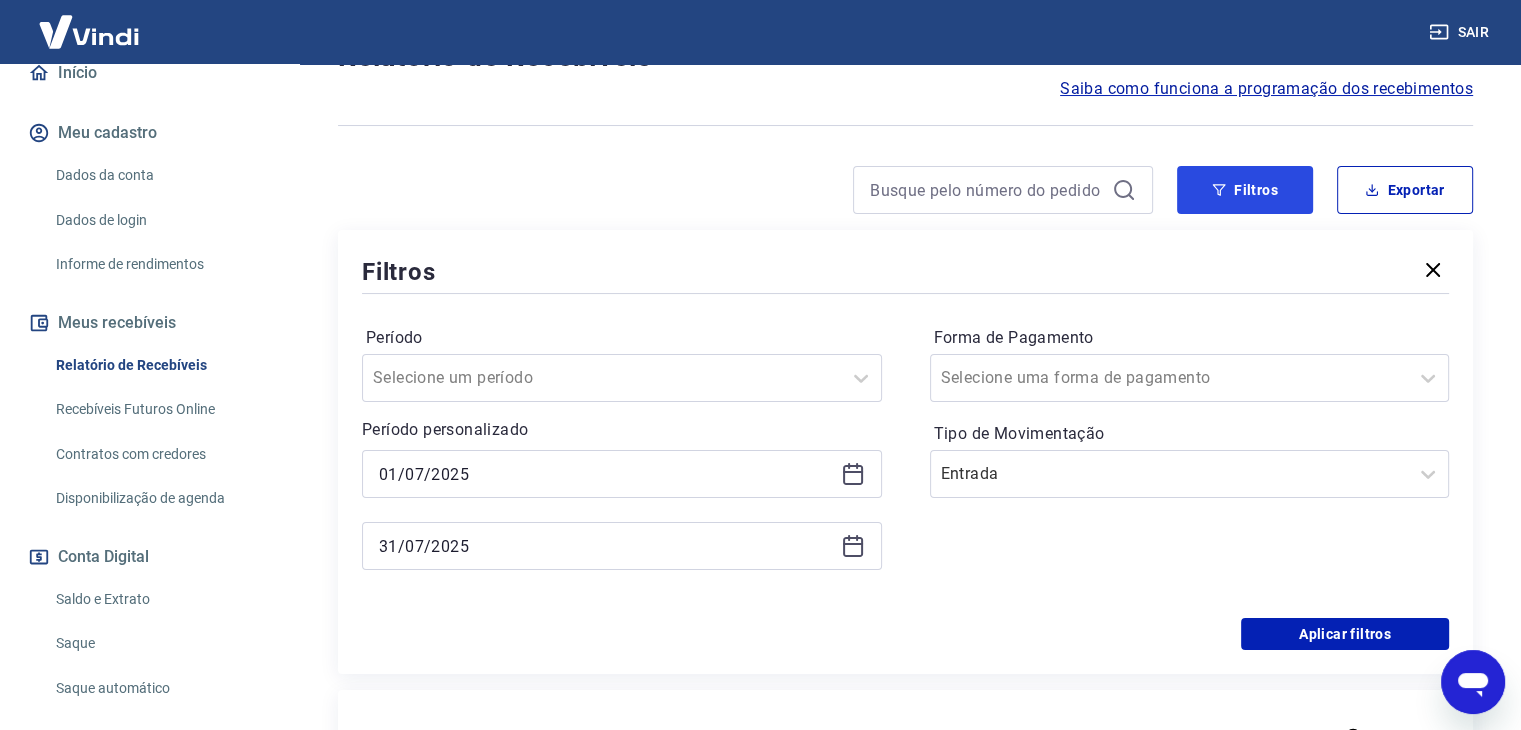 scroll, scrollTop: 200, scrollLeft: 0, axis: vertical 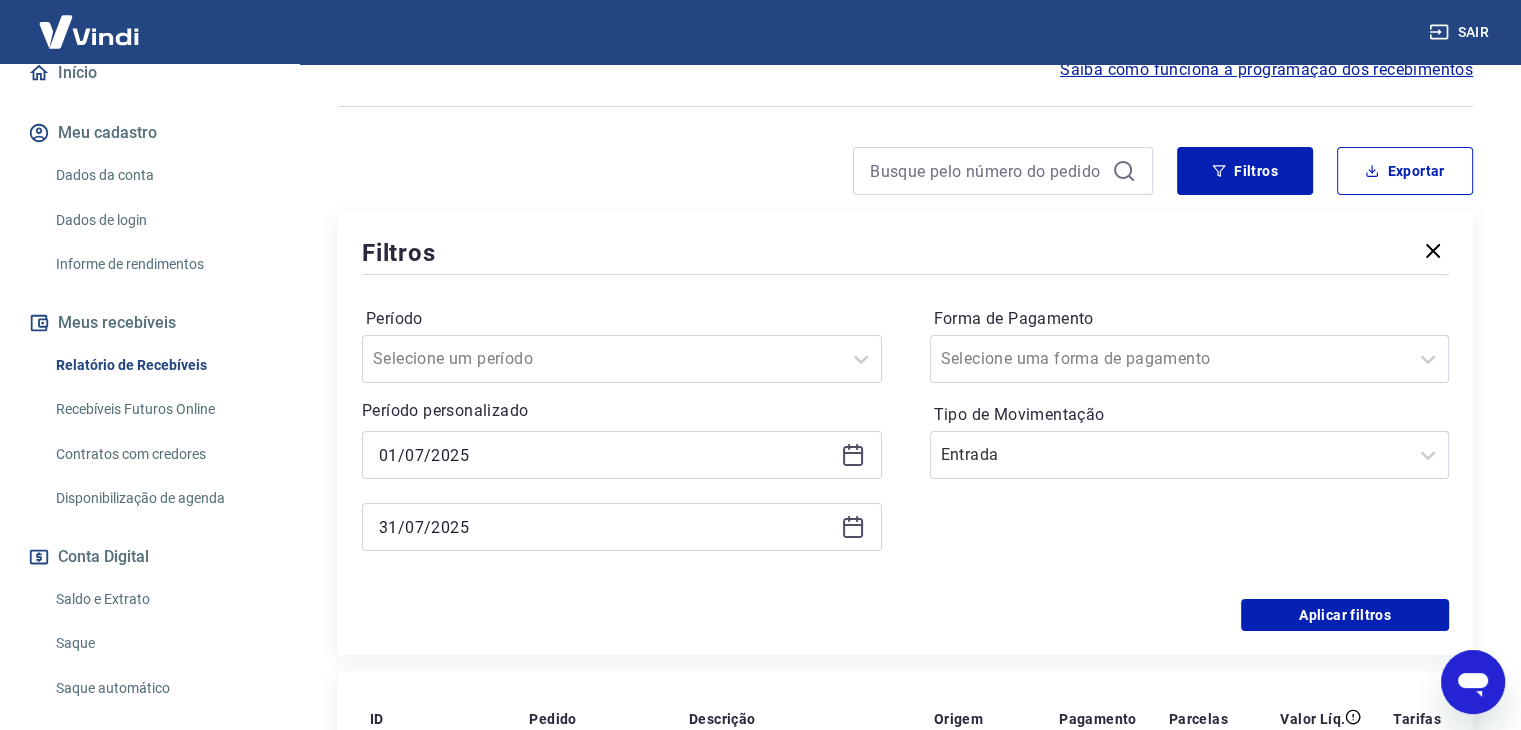 click 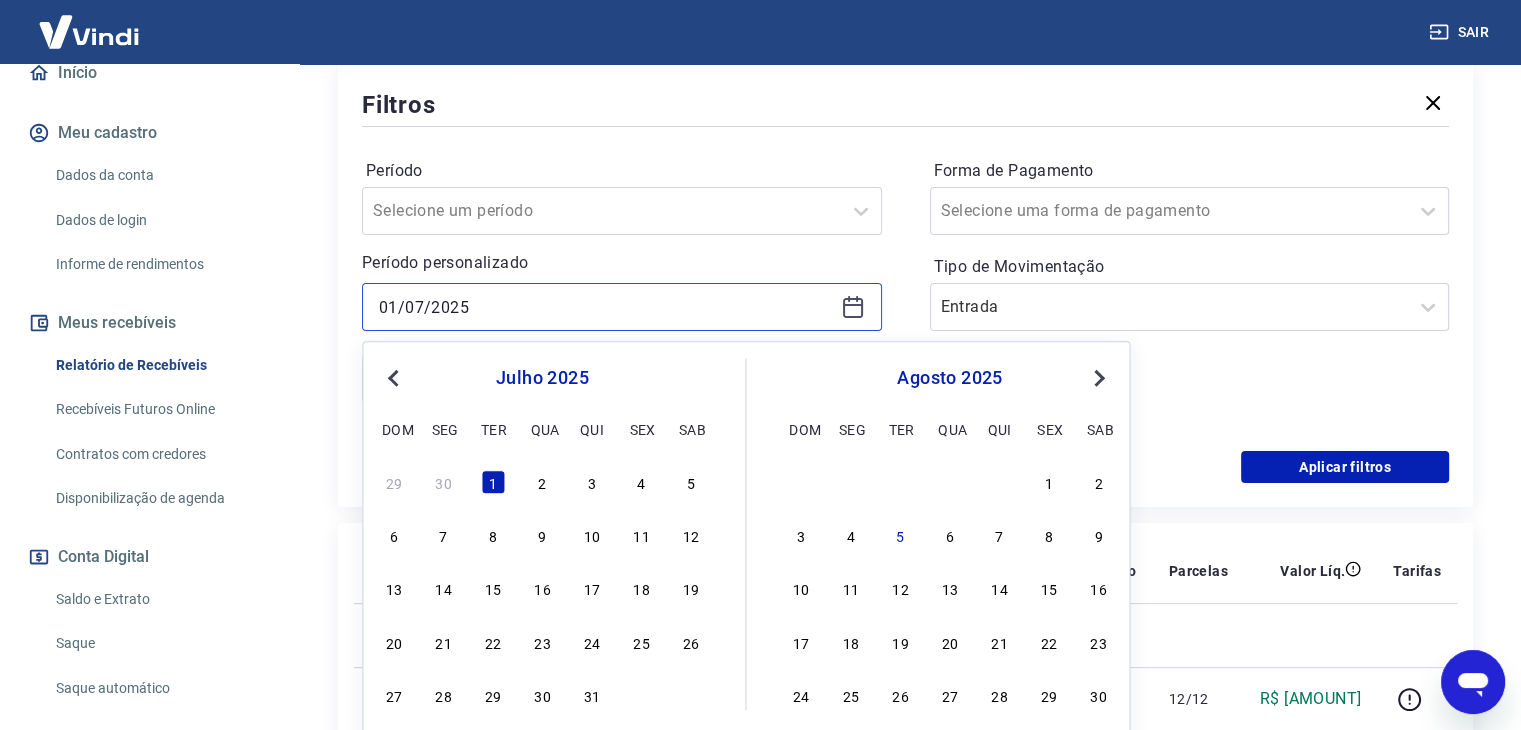 scroll, scrollTop: 400, scrollLeft: 0, axis: vertical 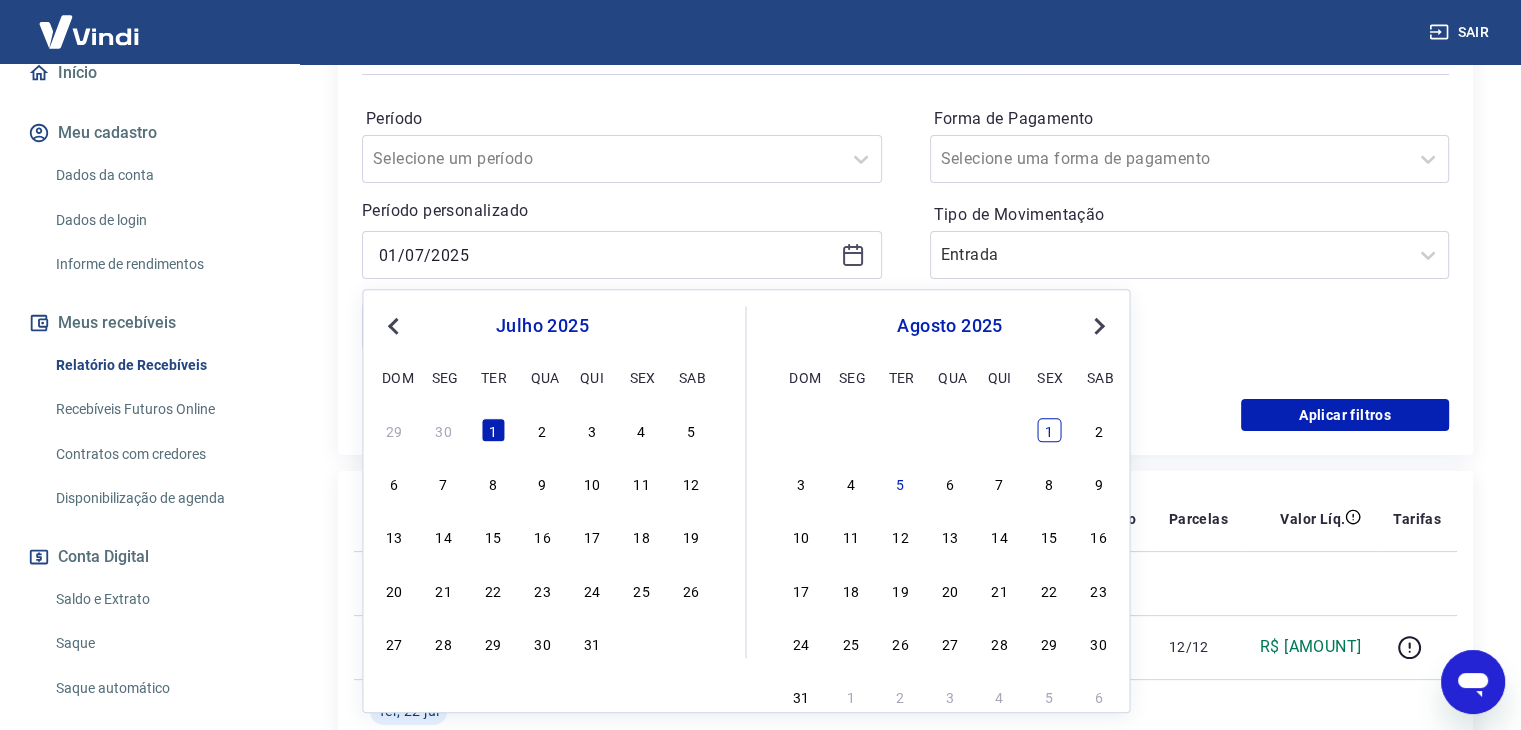 click on "1" at bounding box center (1049, 430) 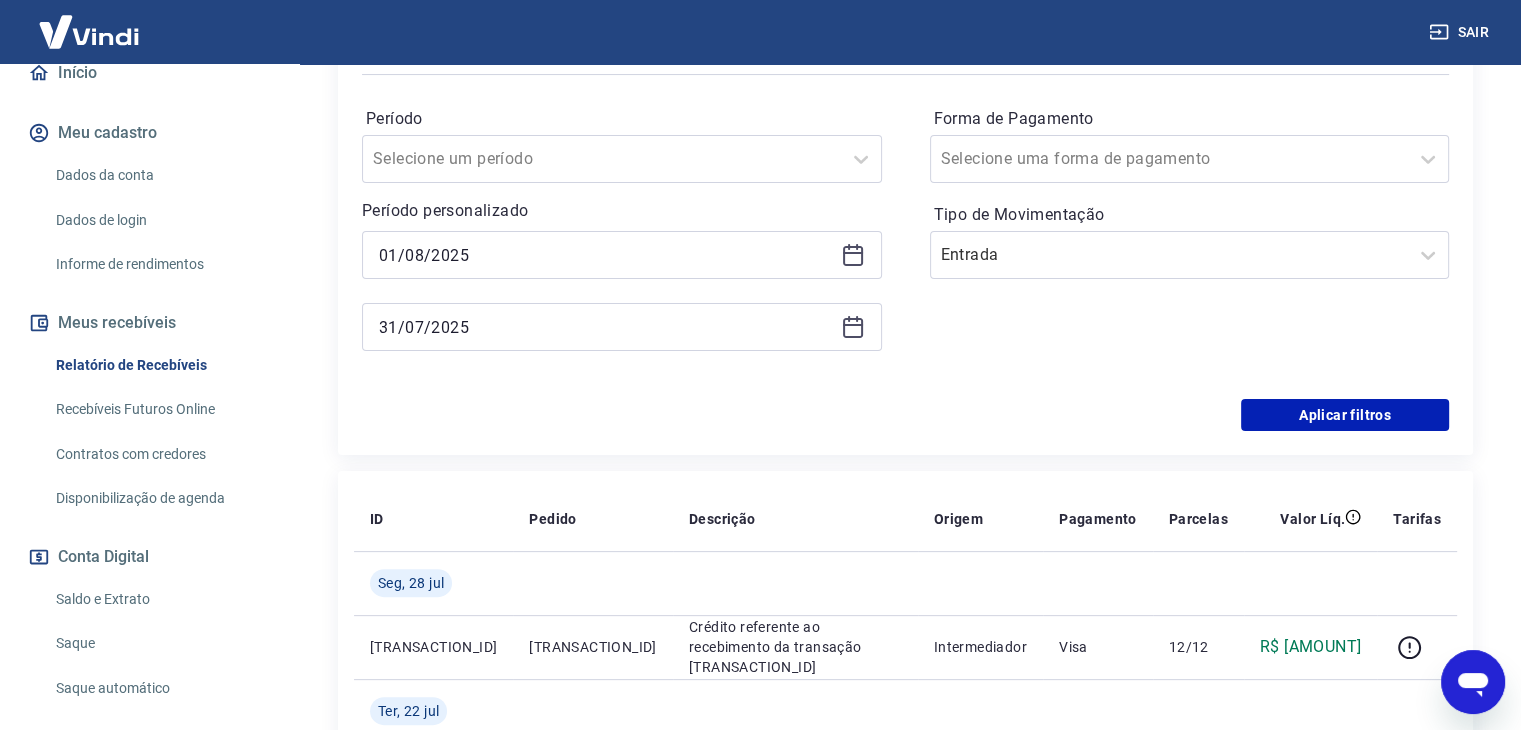 click 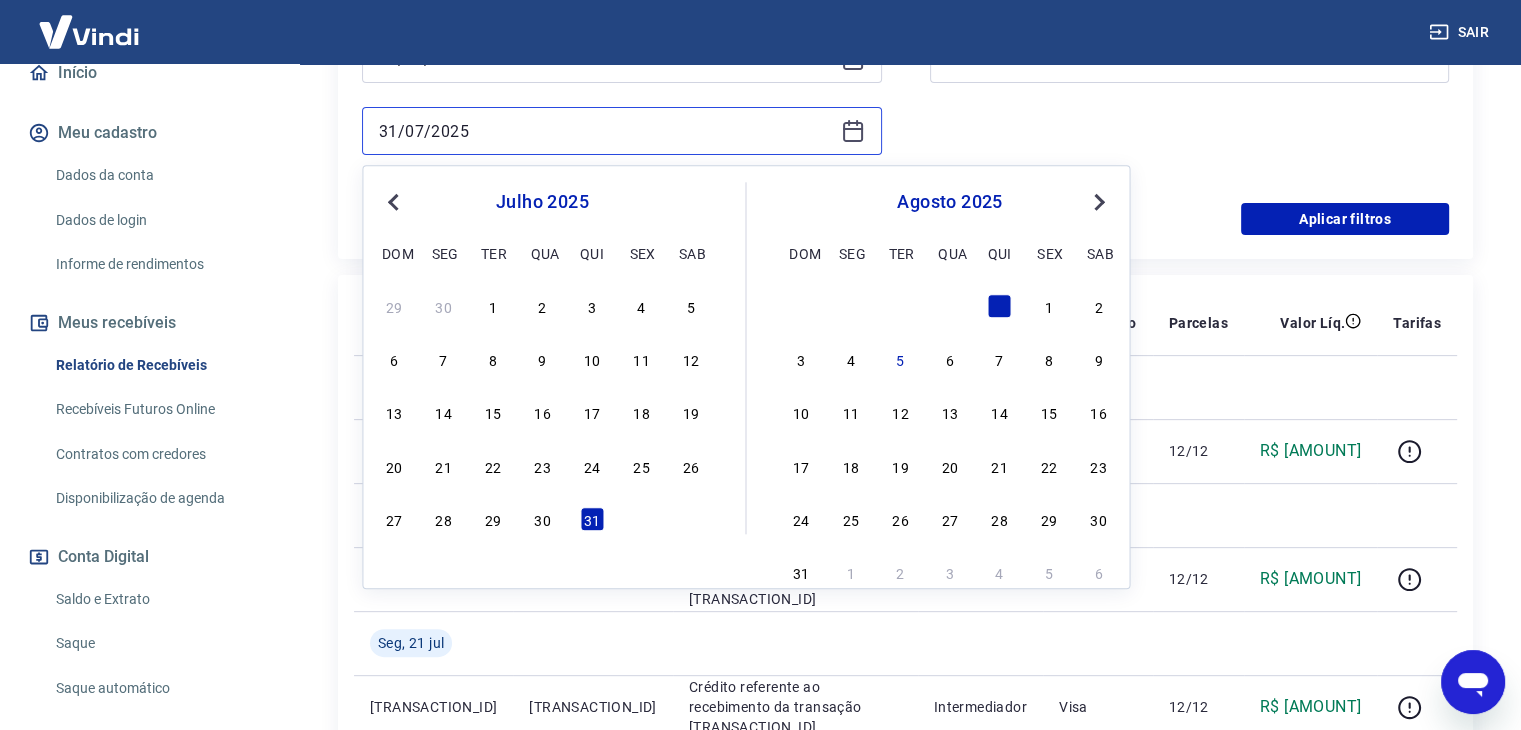 scroll, scrollTop: 600, scrollLeft: 0, axis: vertical 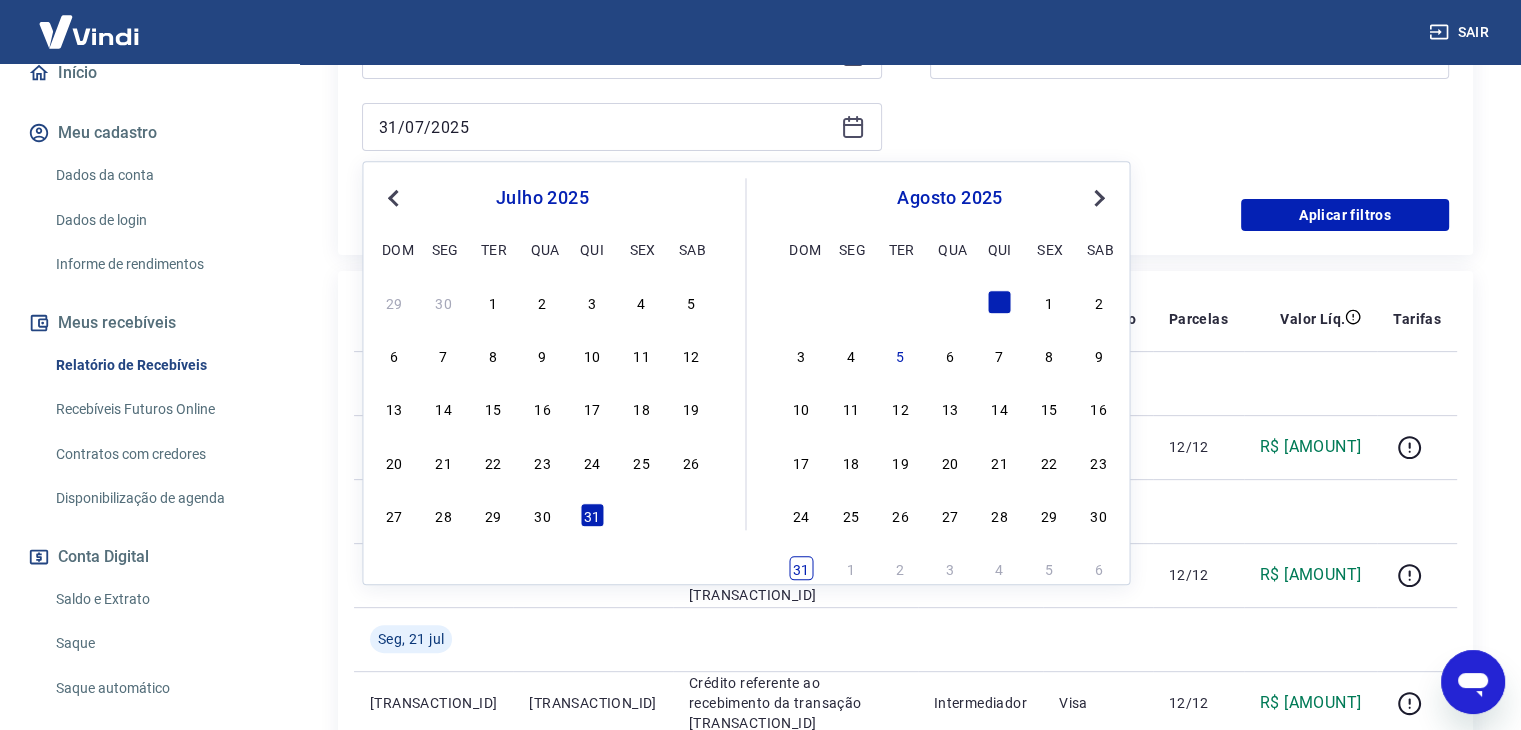 click on "31" at bounding box center [801, 569] 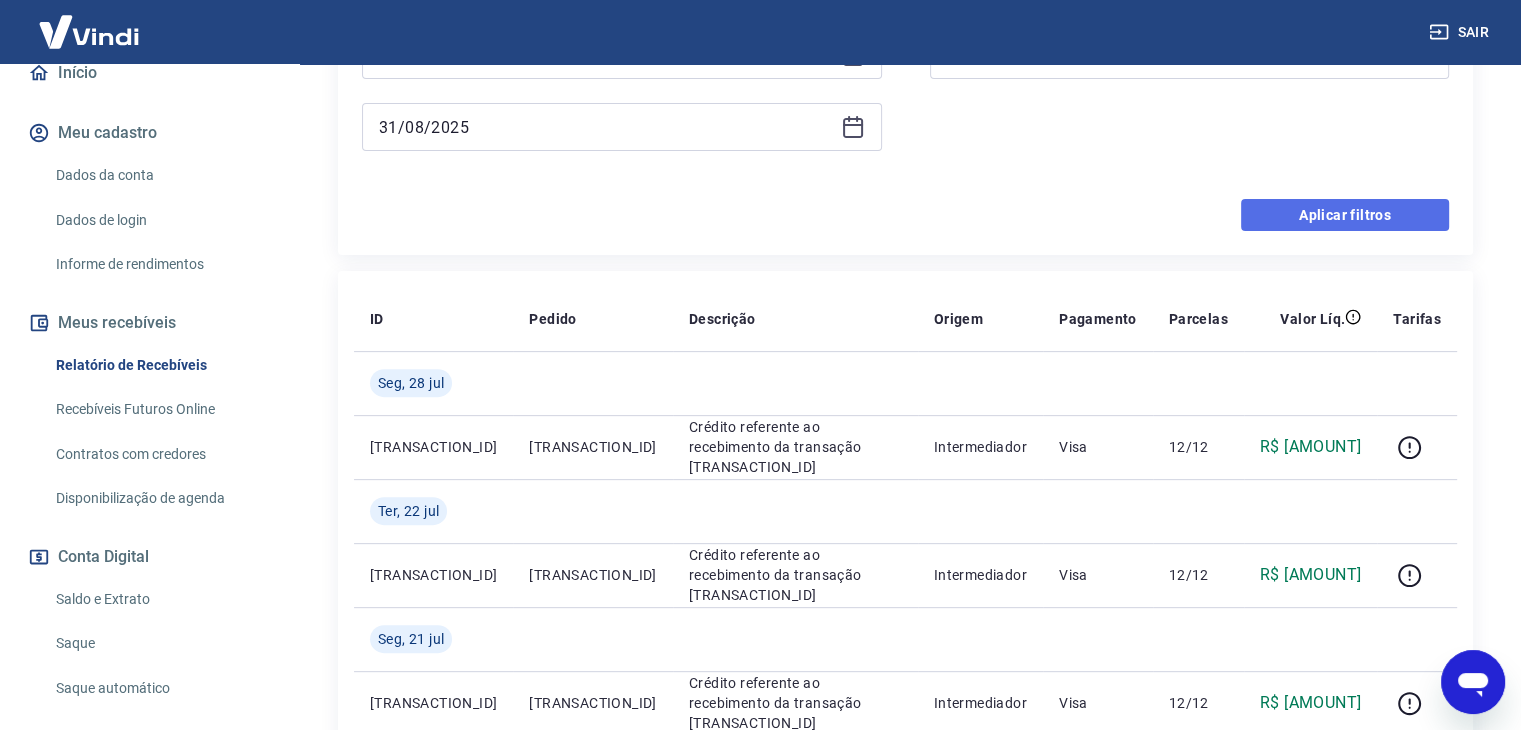 click on "Aplicar filtros" at bounding box center (1345, 215) 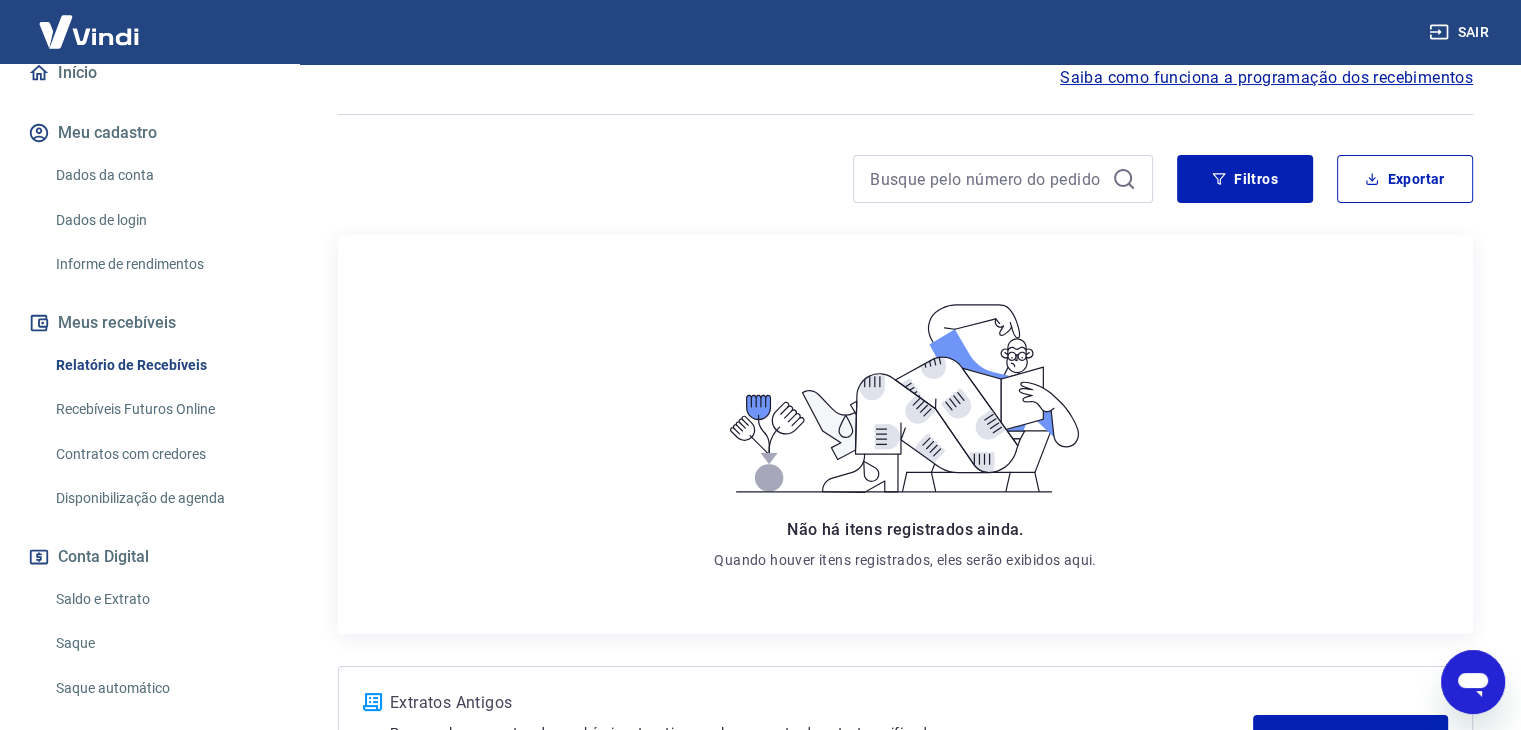 scroll, scrollTop: 0, scrollLeft: 0, axis: both 